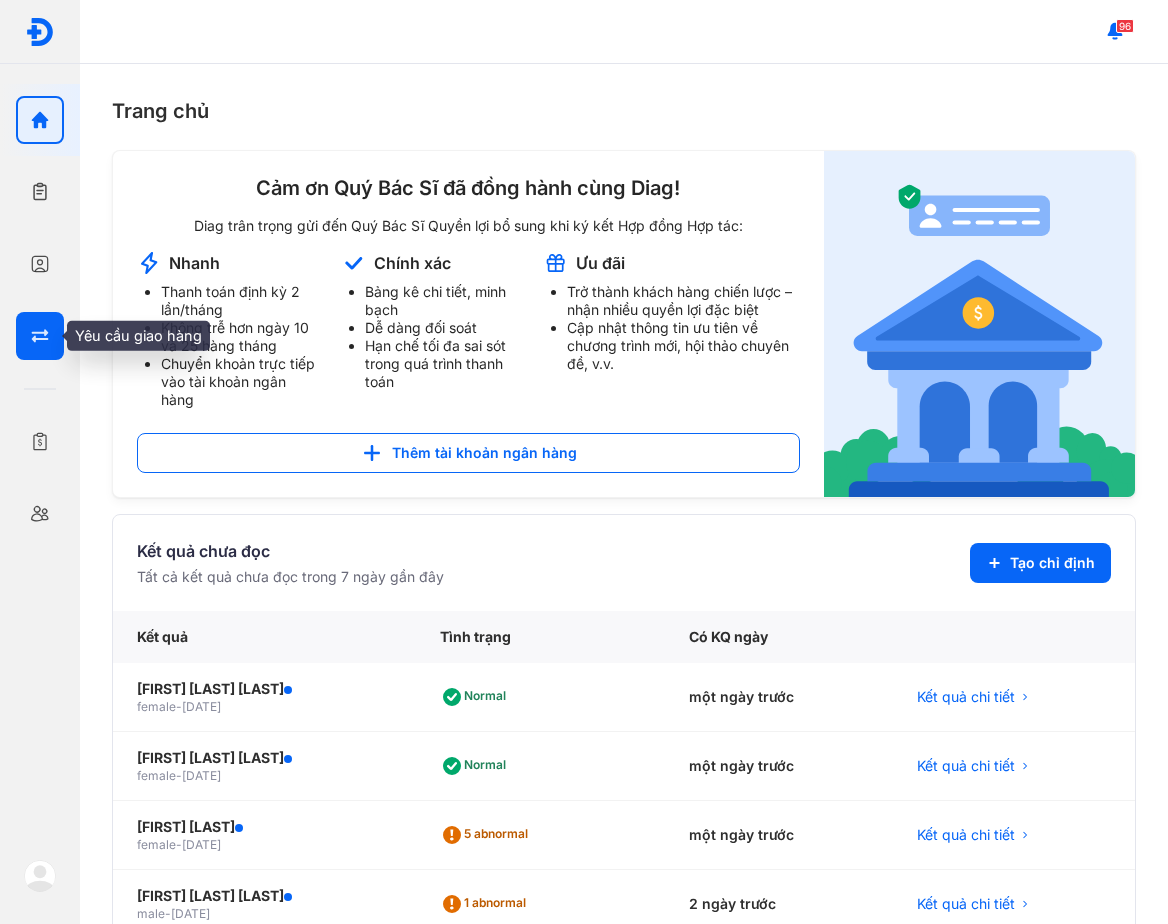 scroll, scrollTop: 0, scrollLeft: 0, axis: both 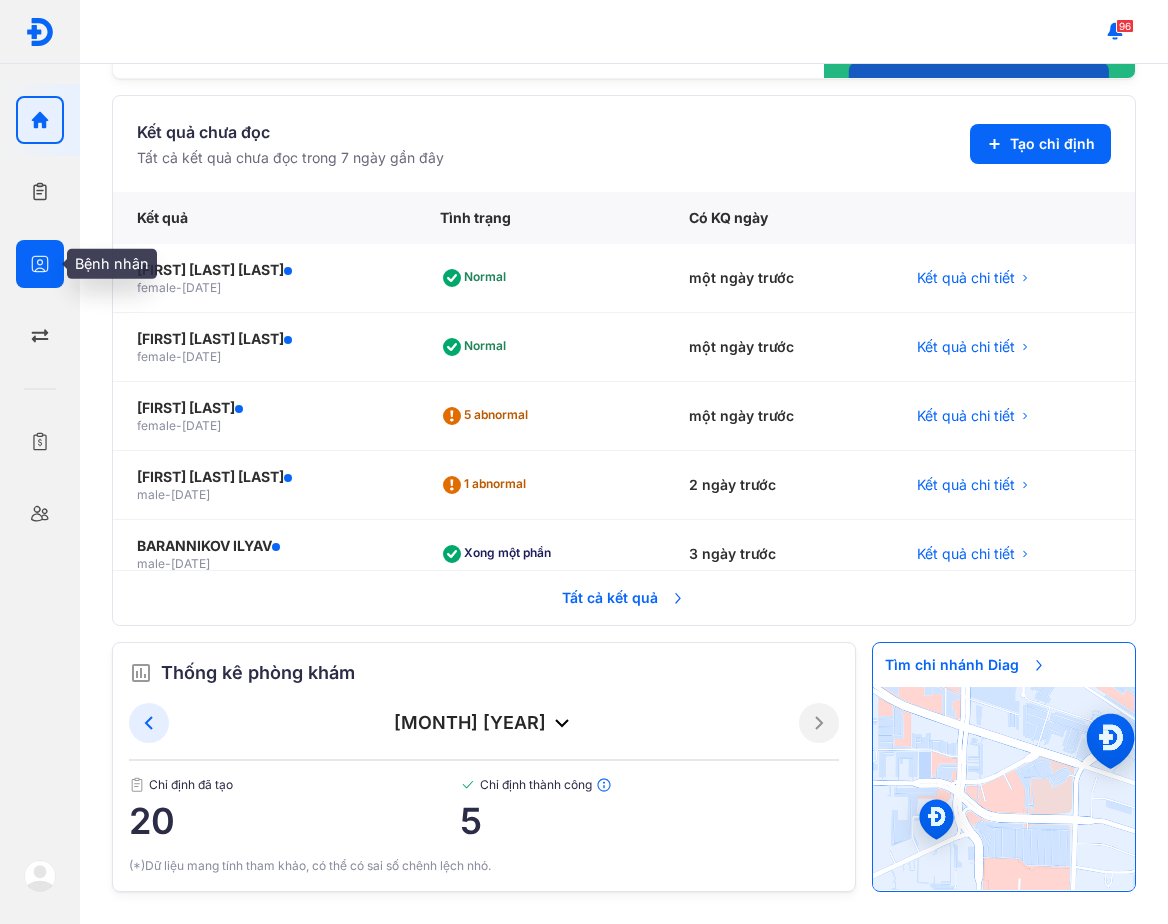 click at bounding box center (40, 264) 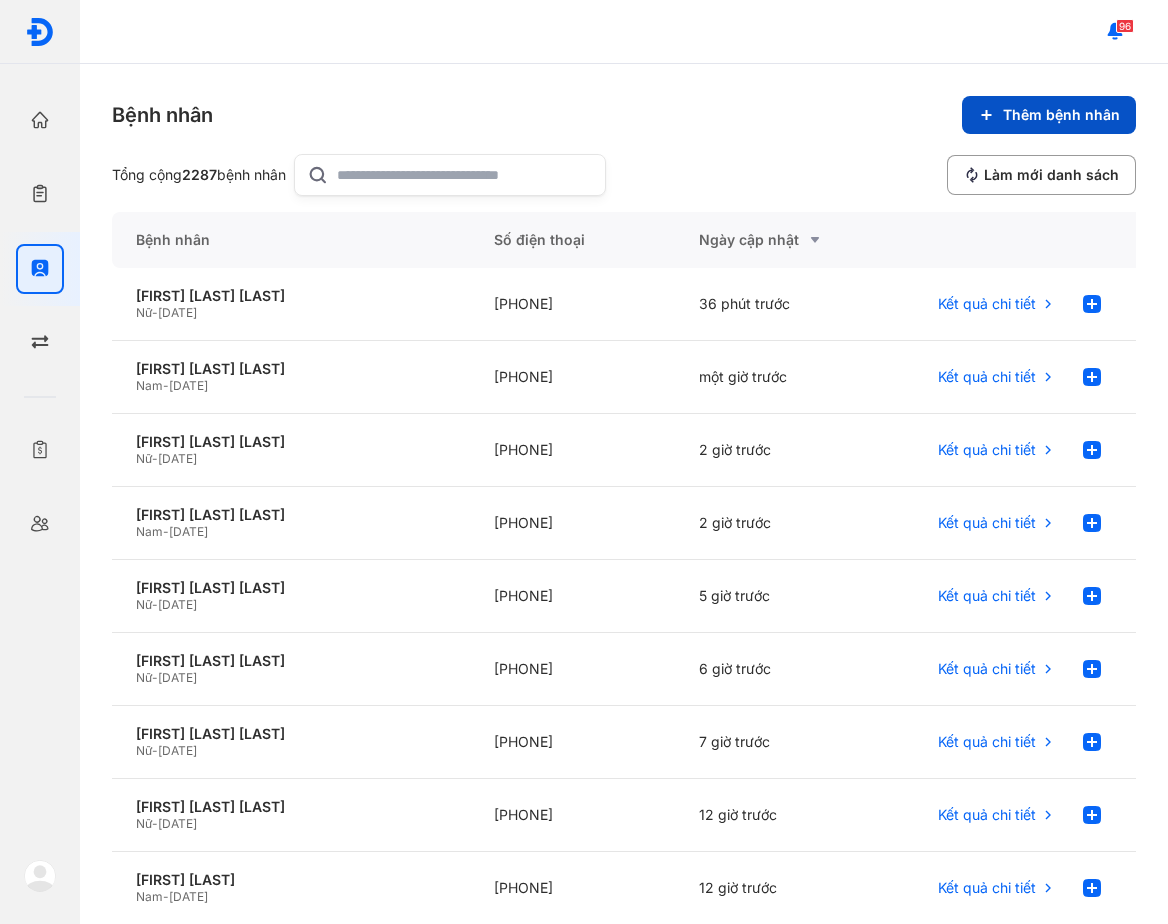 click on "Thêm bệnh nhân" at bounding box center [1049, 115] 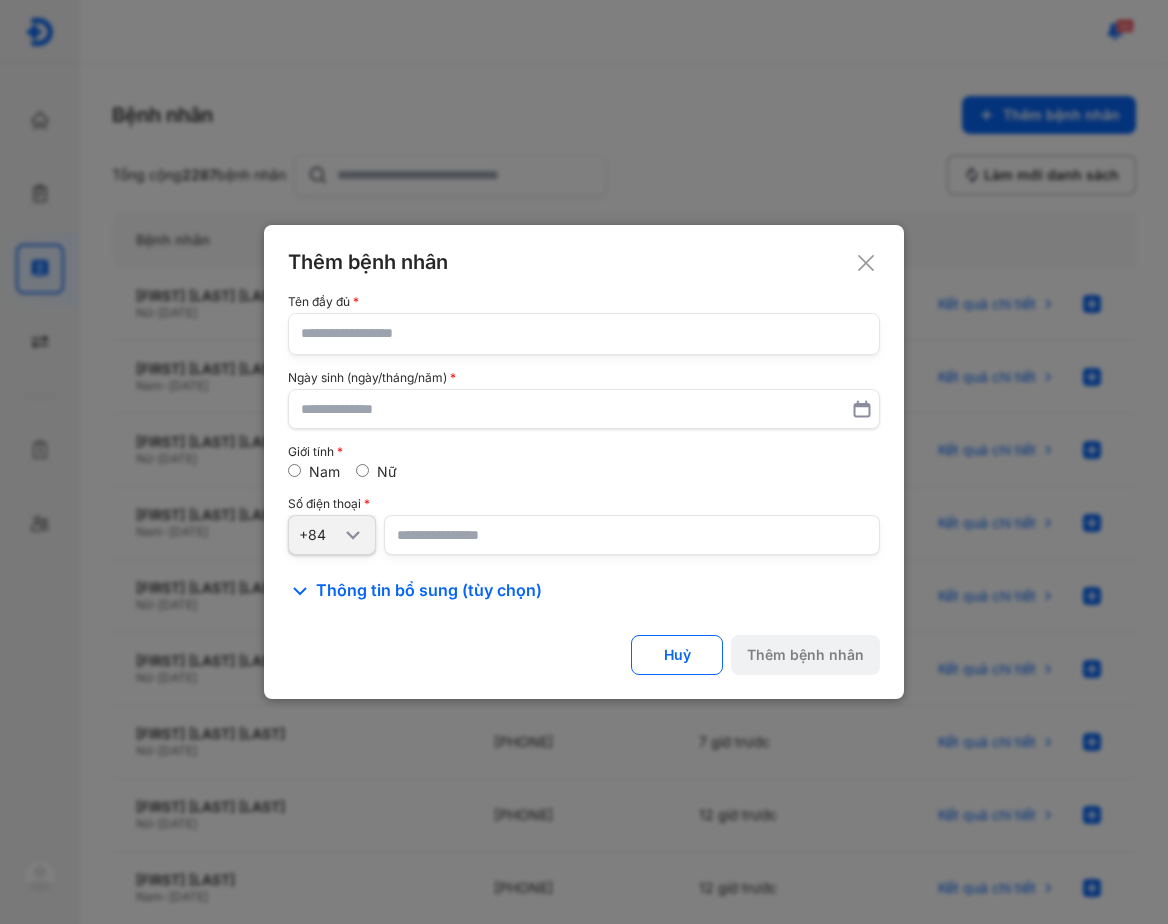 click 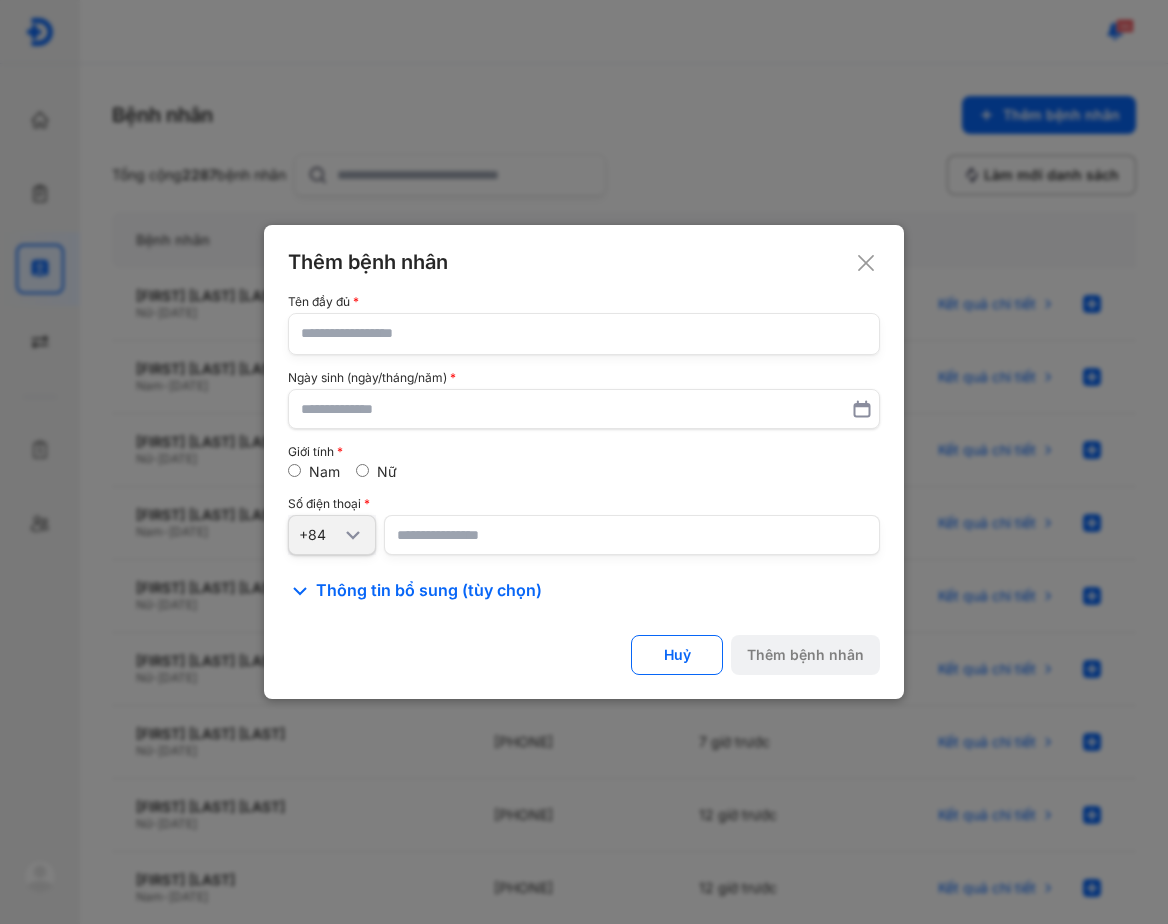 click 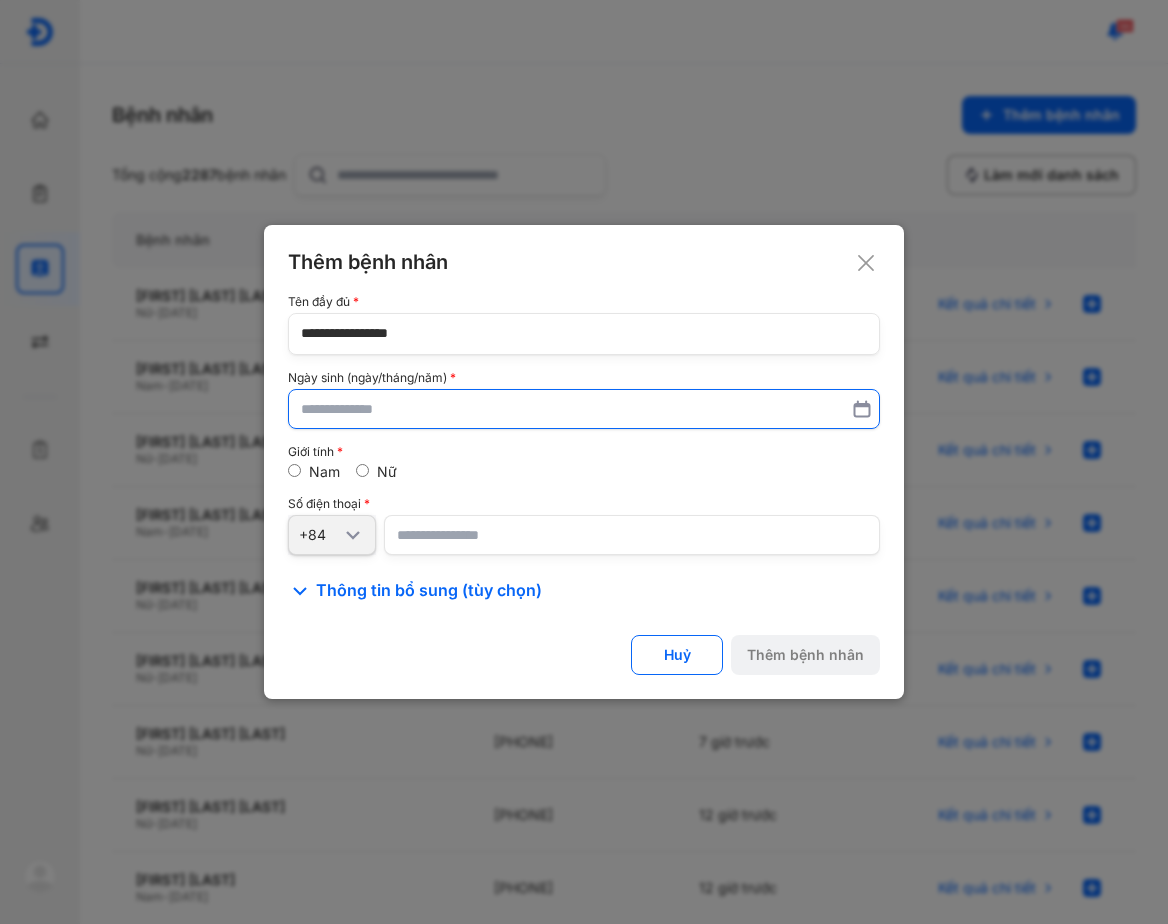 type on "**********" 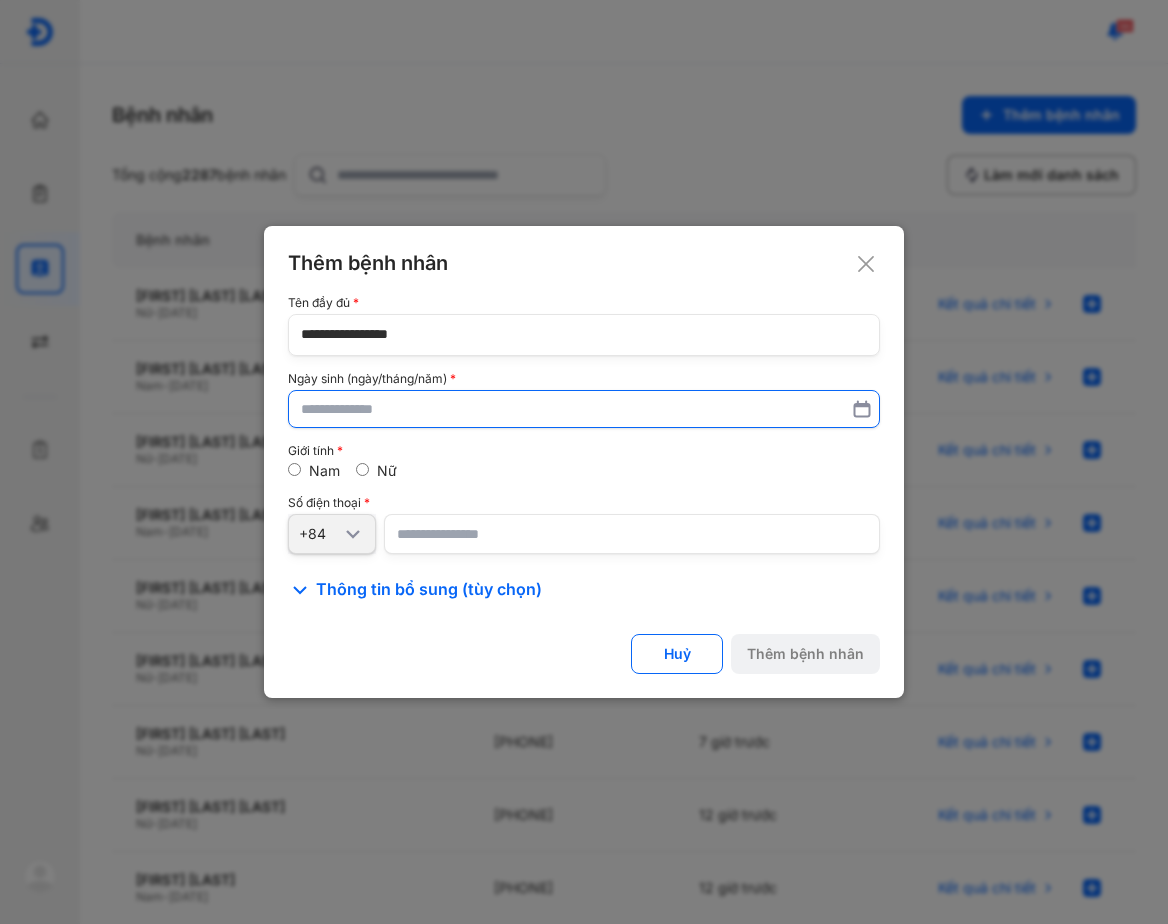 click at bounding box center (584, 409) 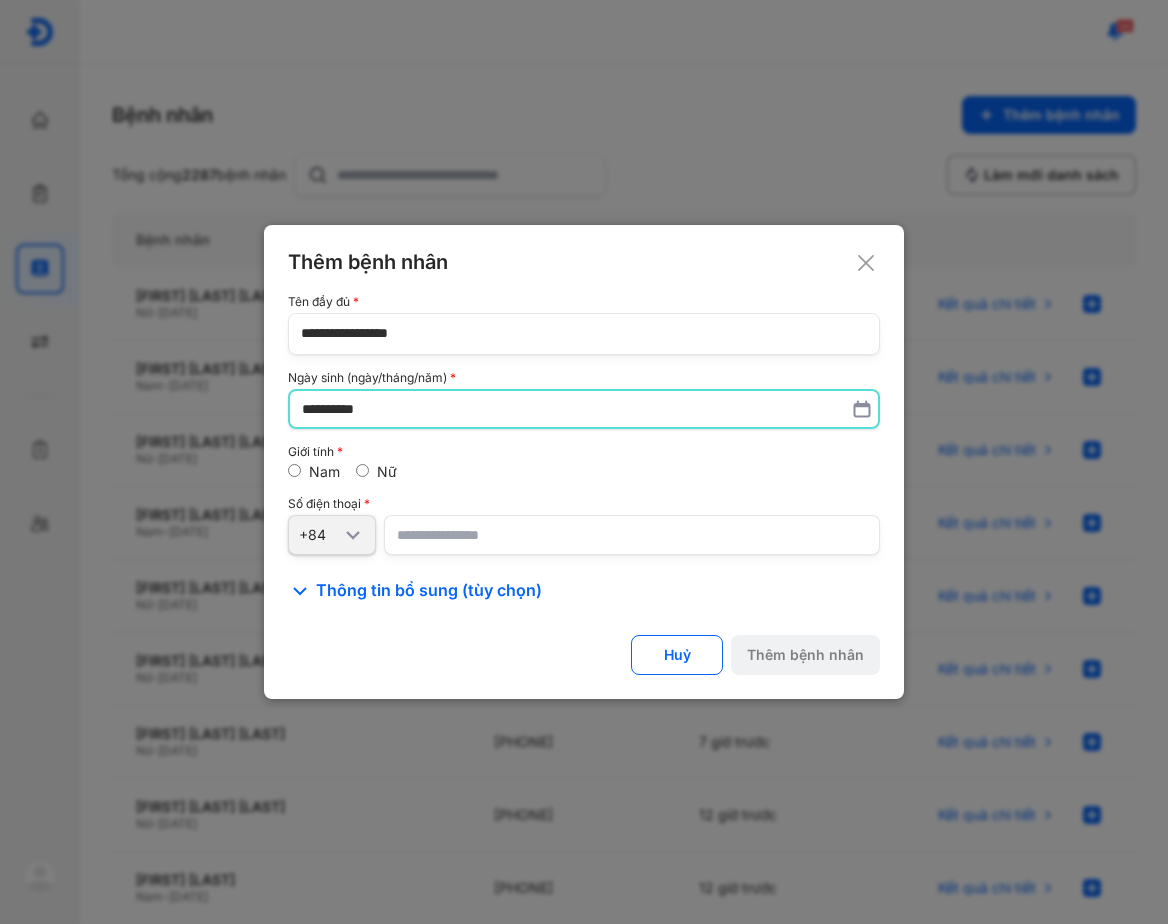 type on "**********" 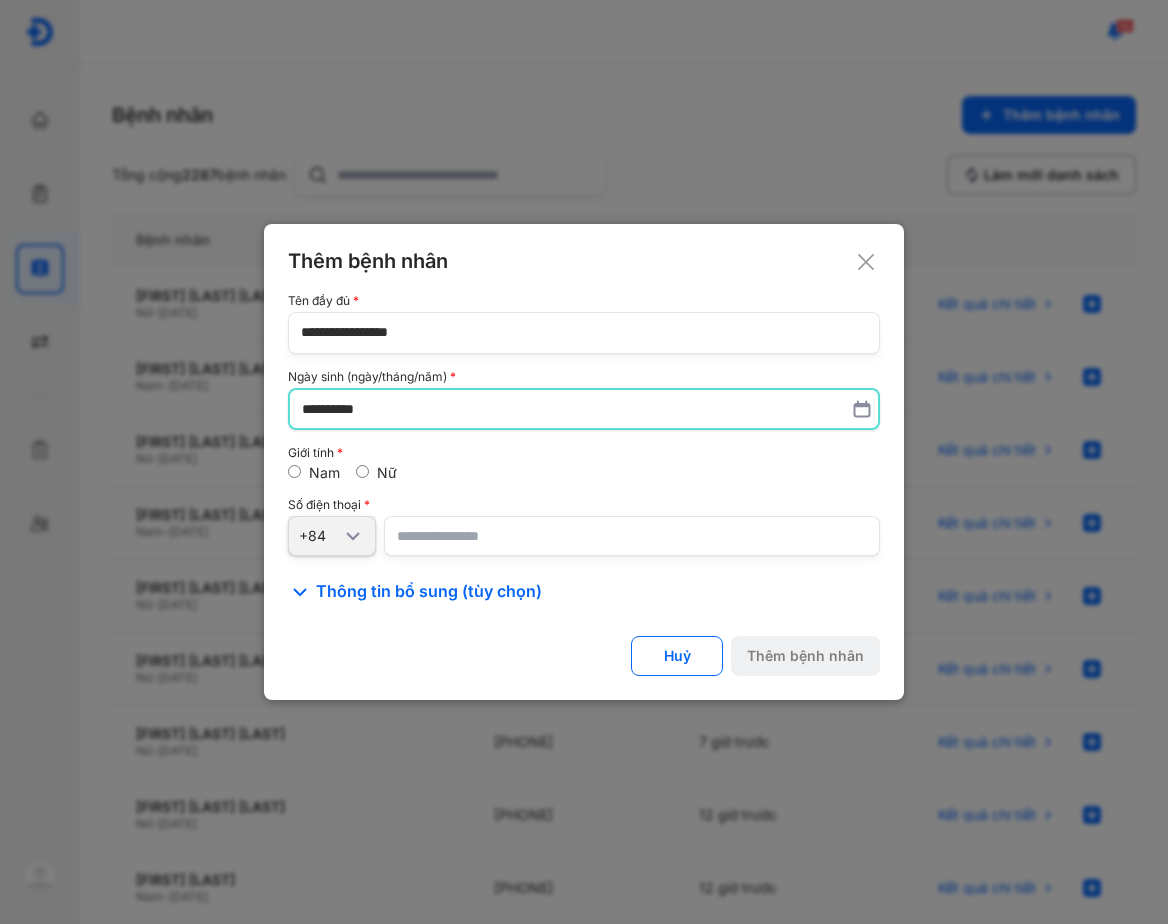 click at bounding box center (632, 536) 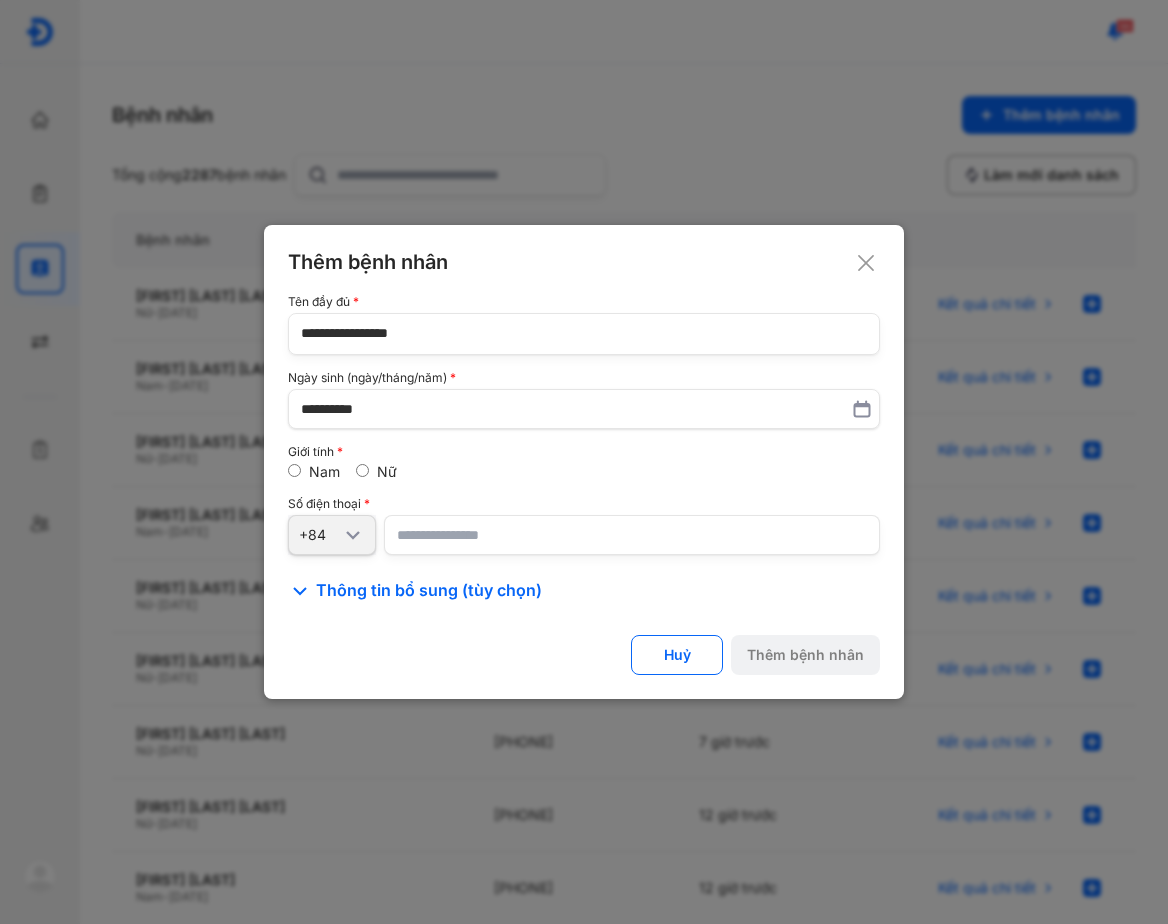 click on "Nữ" at bounding box center [376, 472] 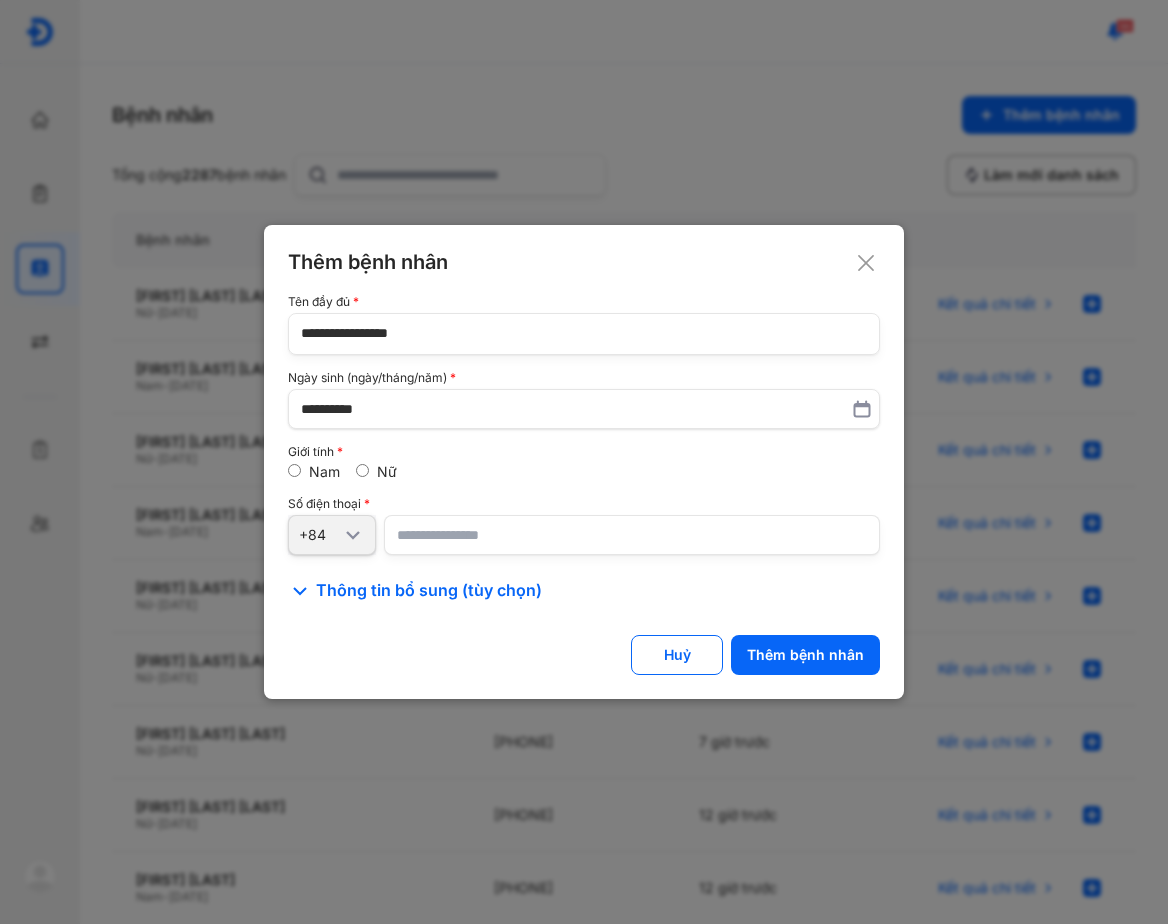 type on "**********" 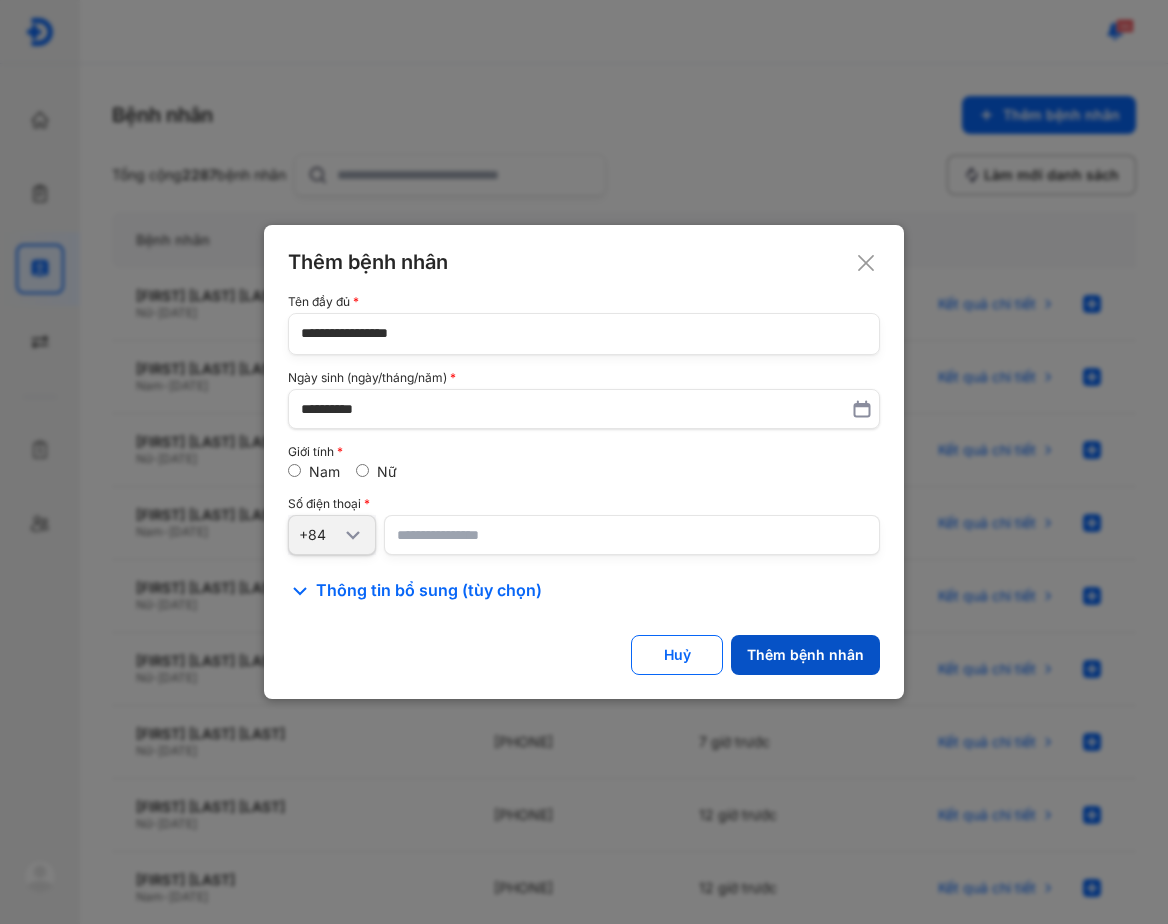 click on "Thêm bệnh nhân" 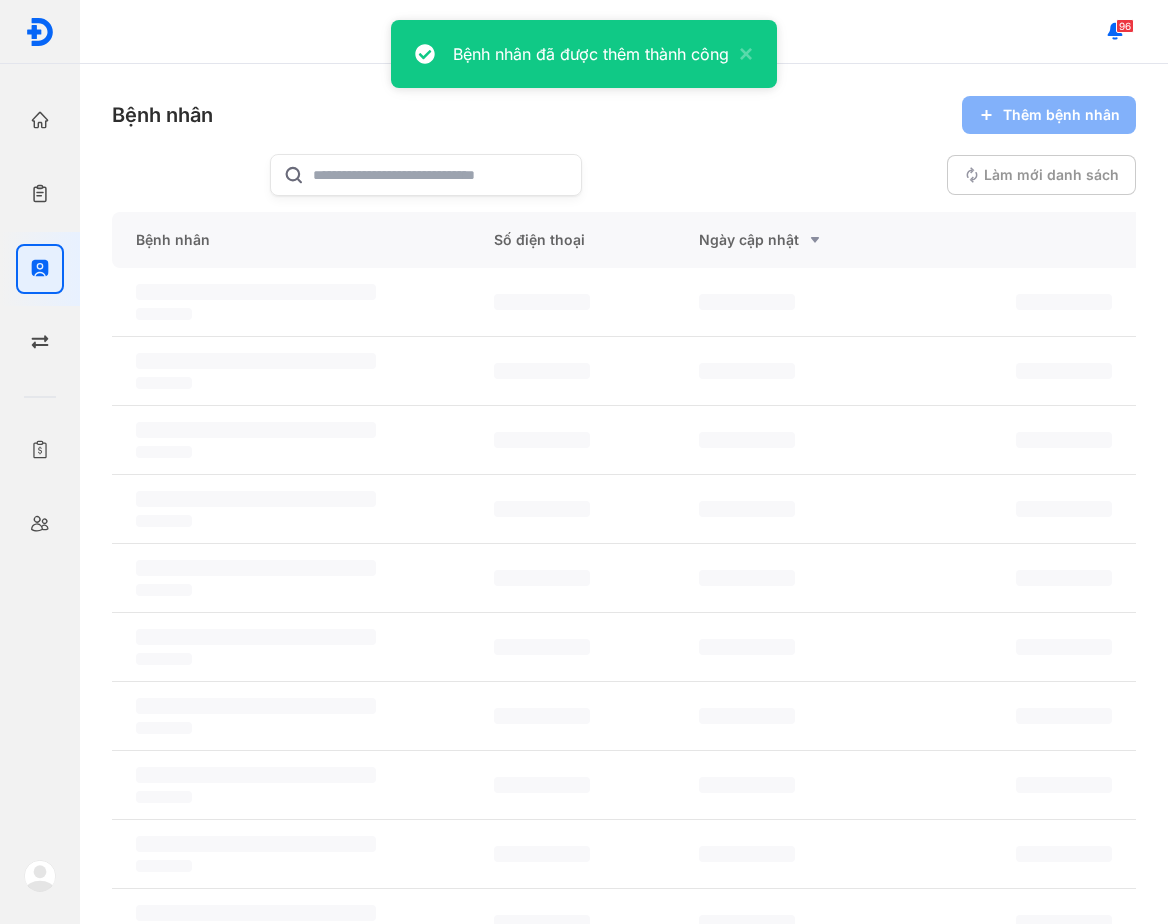 click on "96" at bounding box center (624, 32) 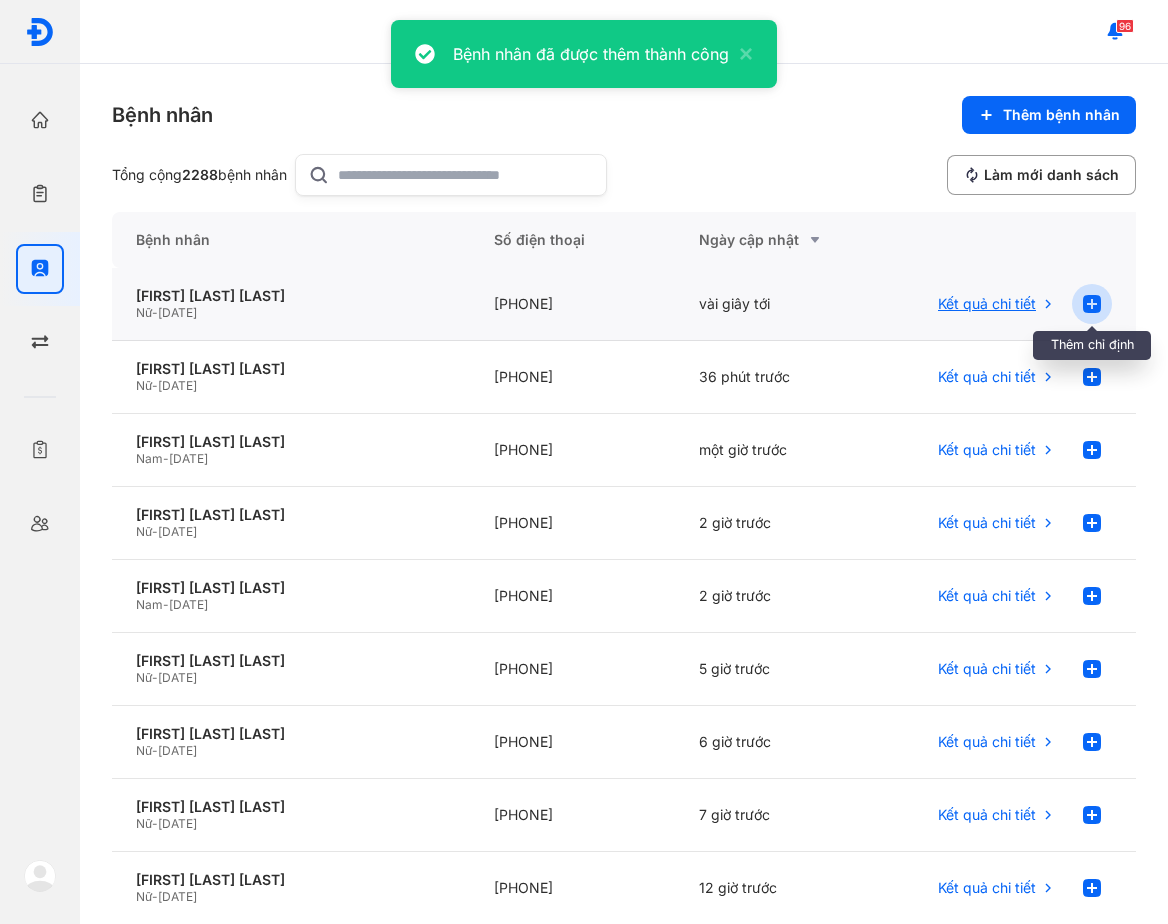 click 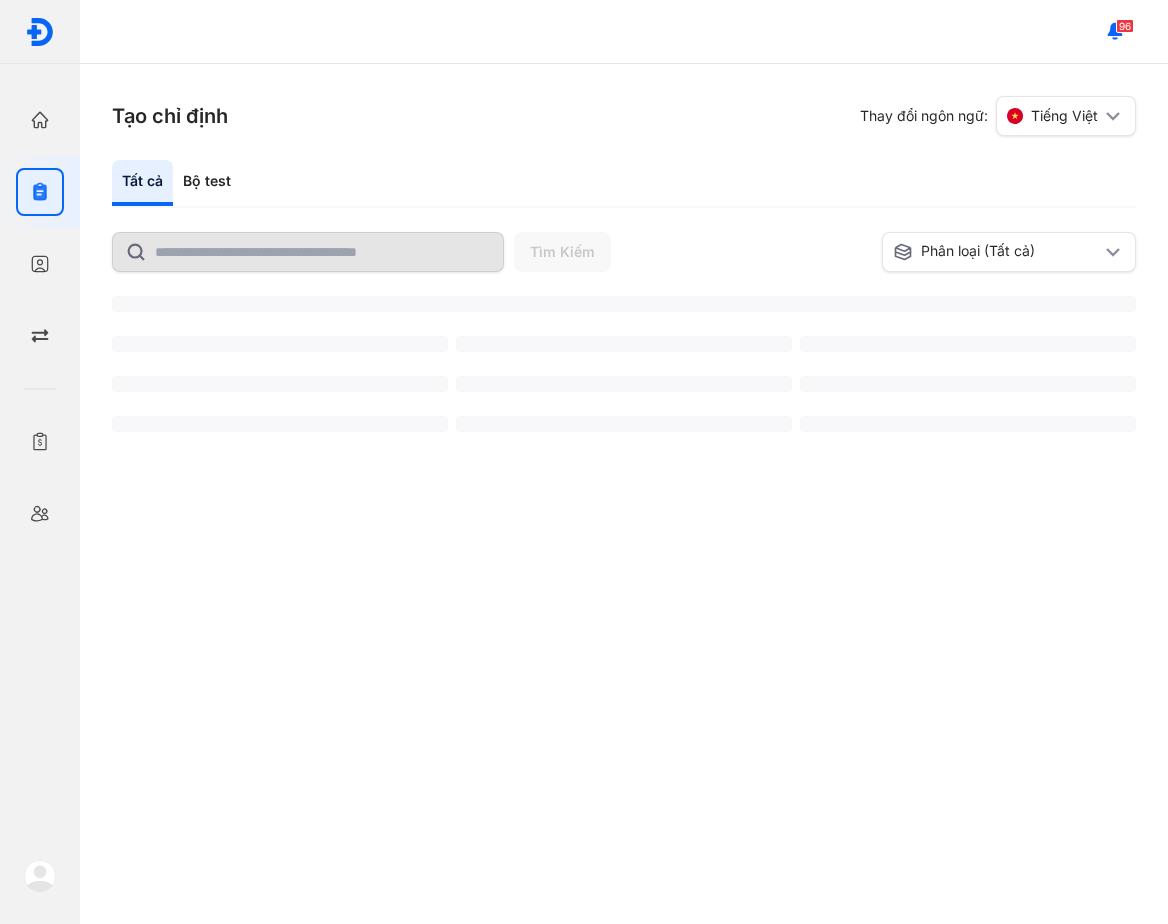 scroll, scrollTop: 0, scrollLeft: 0, axis: both 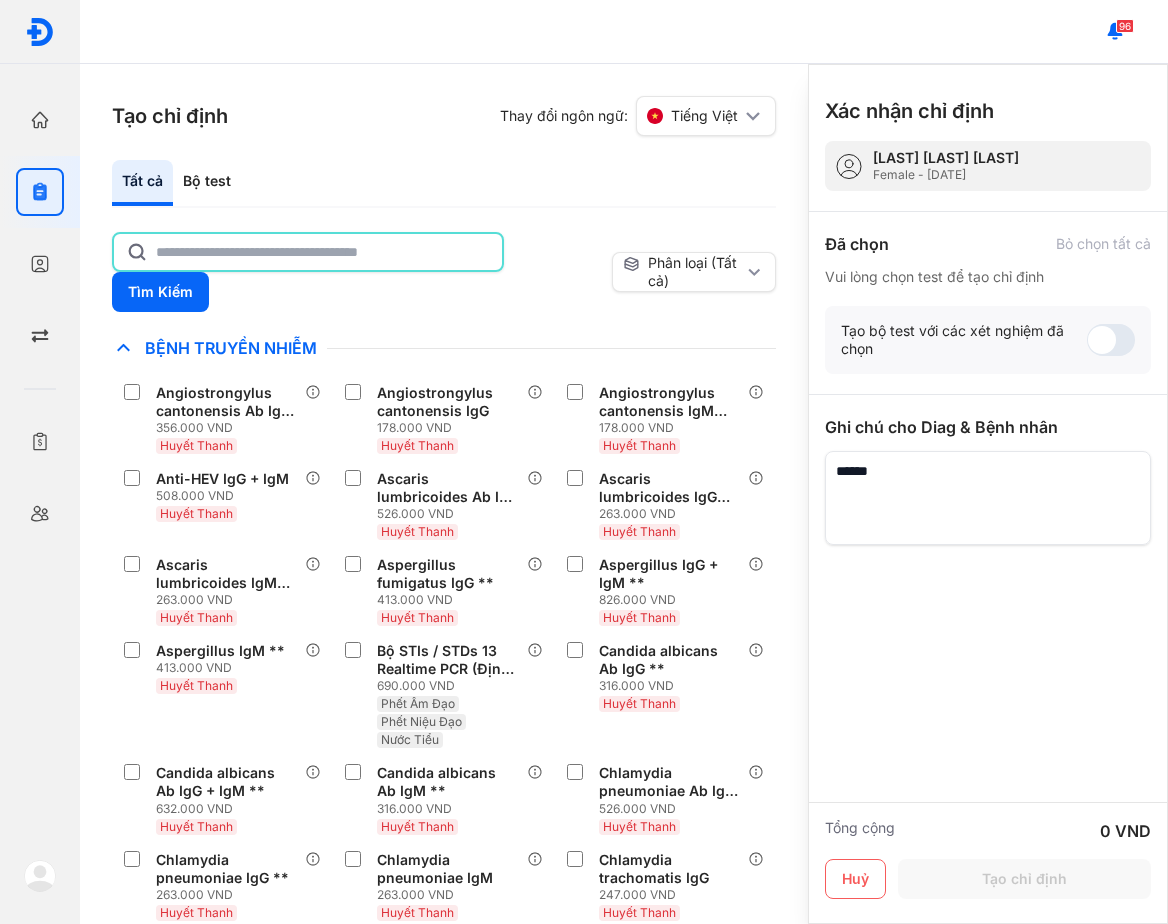 click 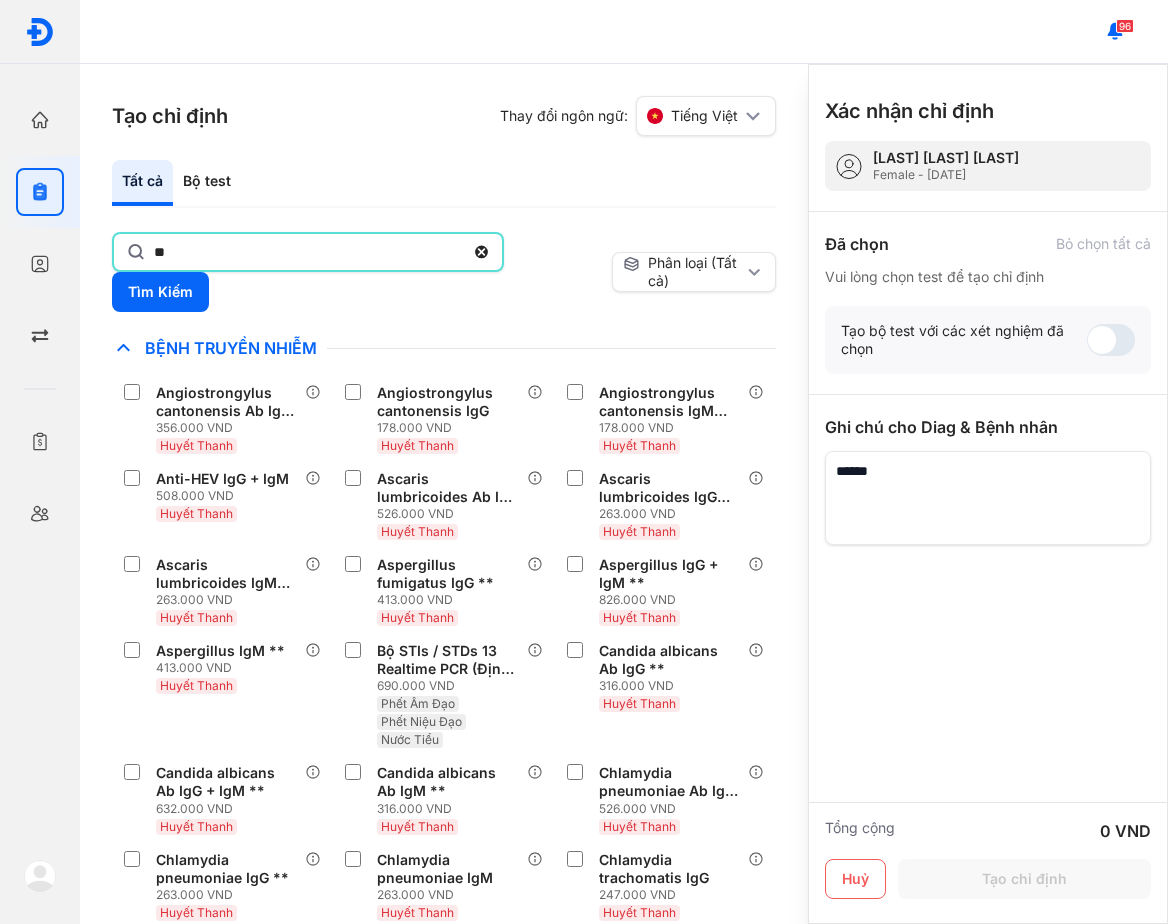 type on "*" 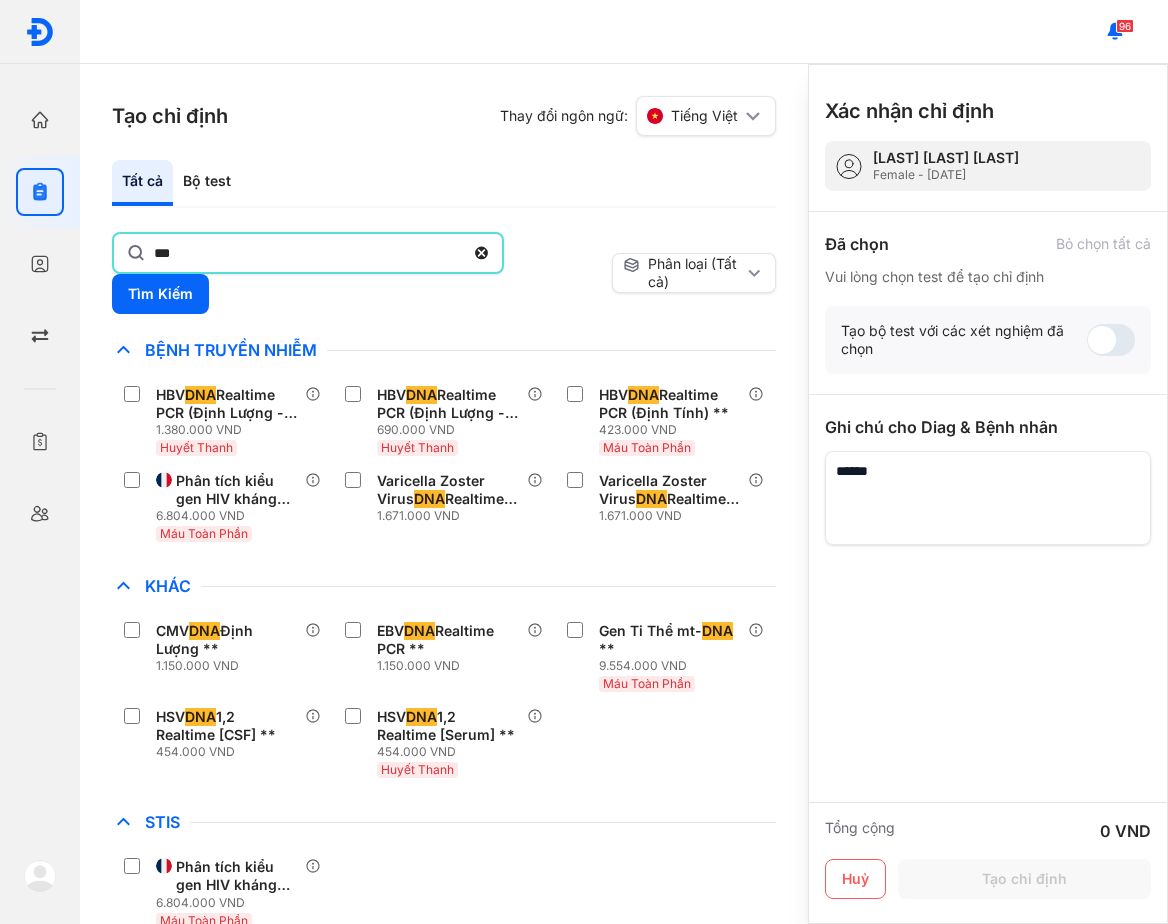 click on "Tạo chỉ định Thay đổi ngôn ngữ:  Tiếng Việt" at bounding box center (444, 116) 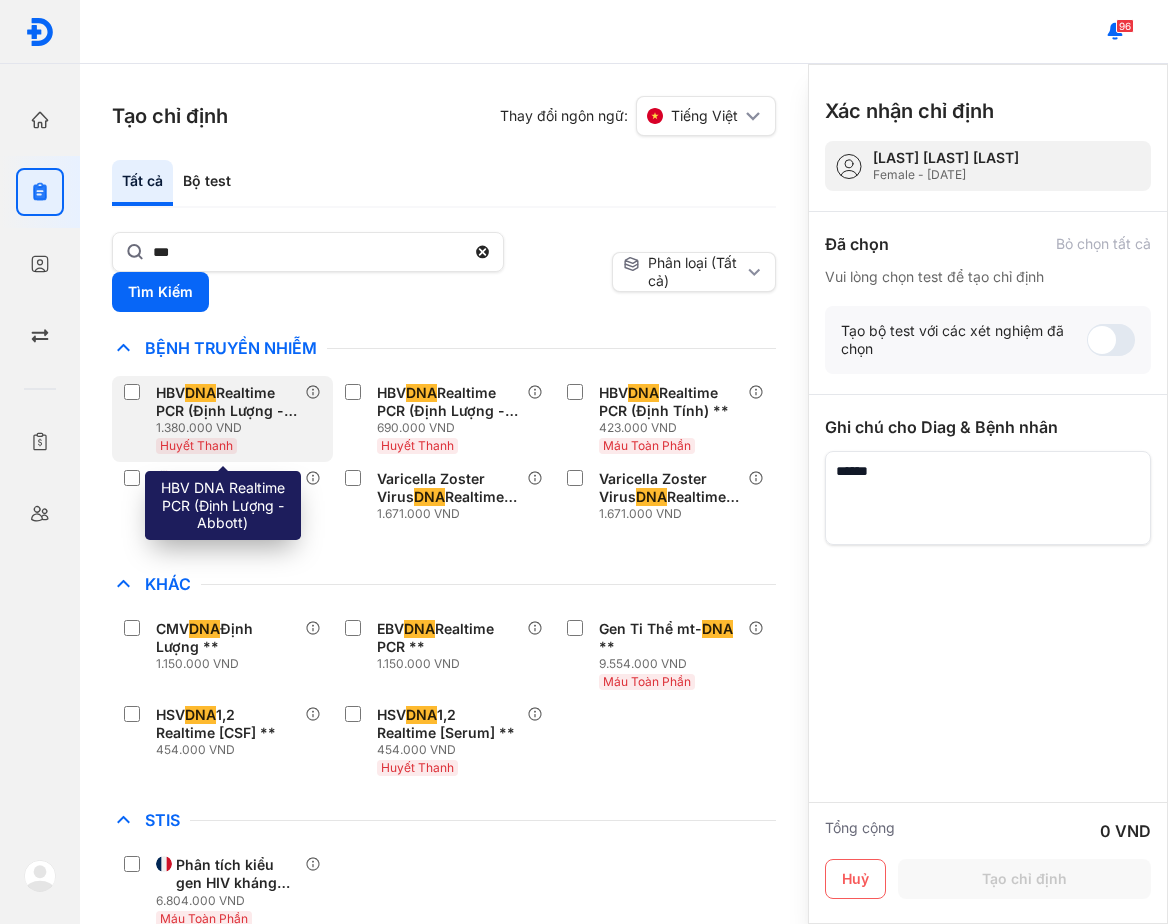 click on "HBV  DNA  Realtime PCR (Định Lượng - Abbott)" at bounding box center (226, 402) 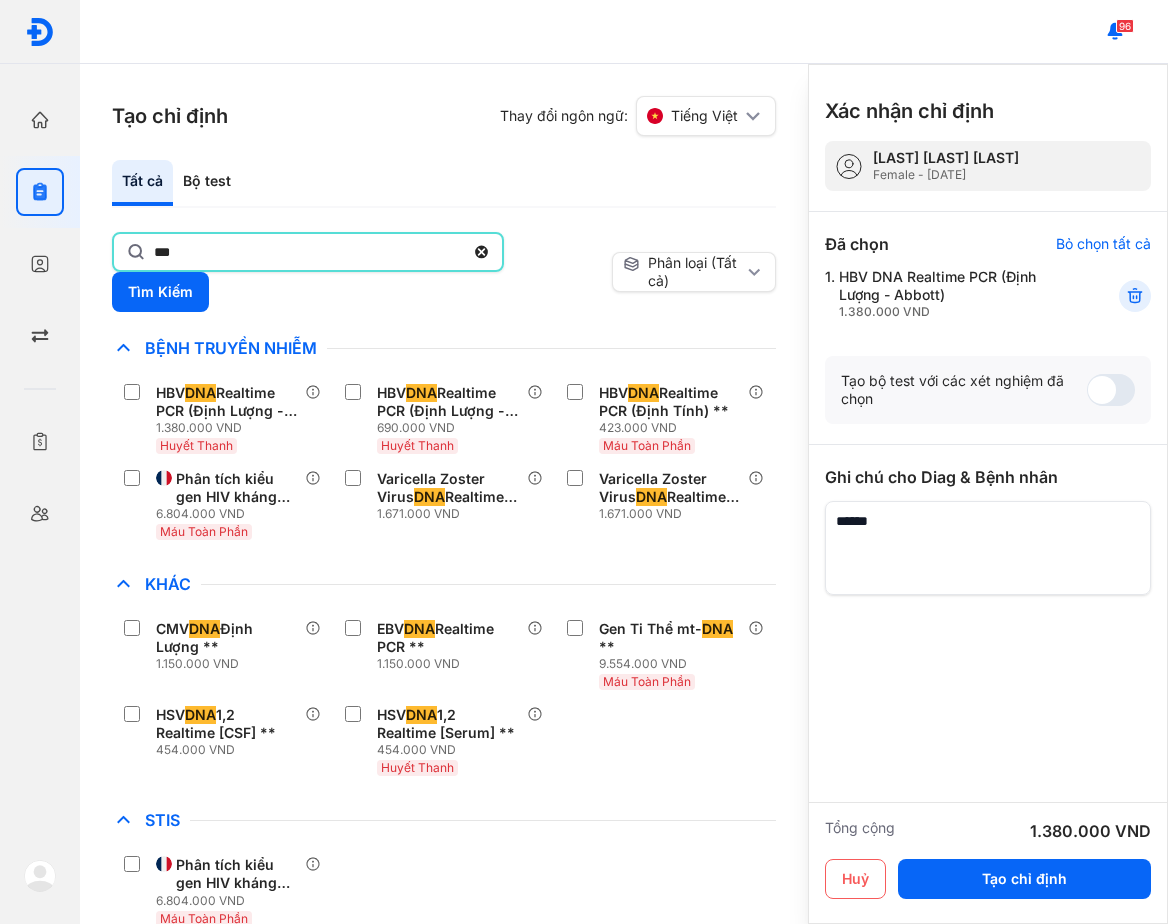 click on "***" 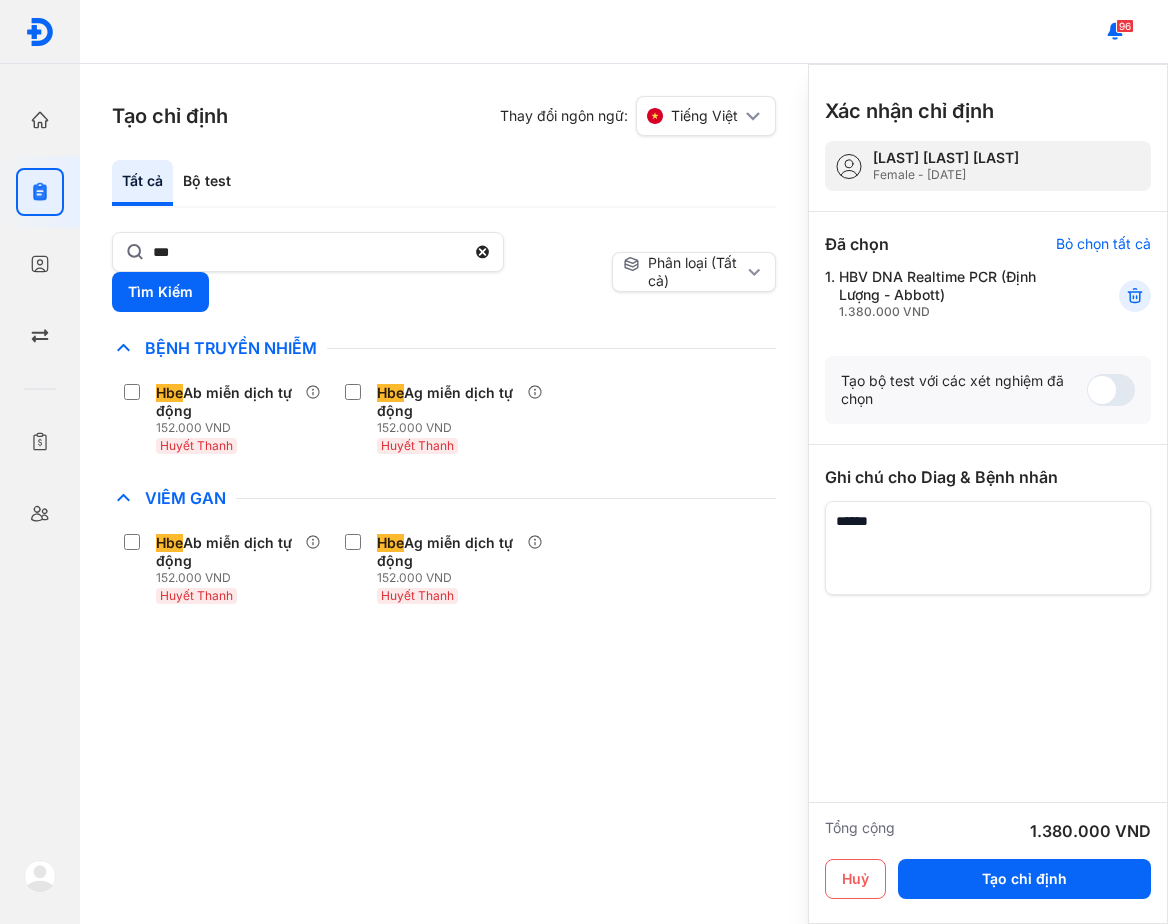 click on "Tất cả Bộ test" at bounding box center [444, 184] 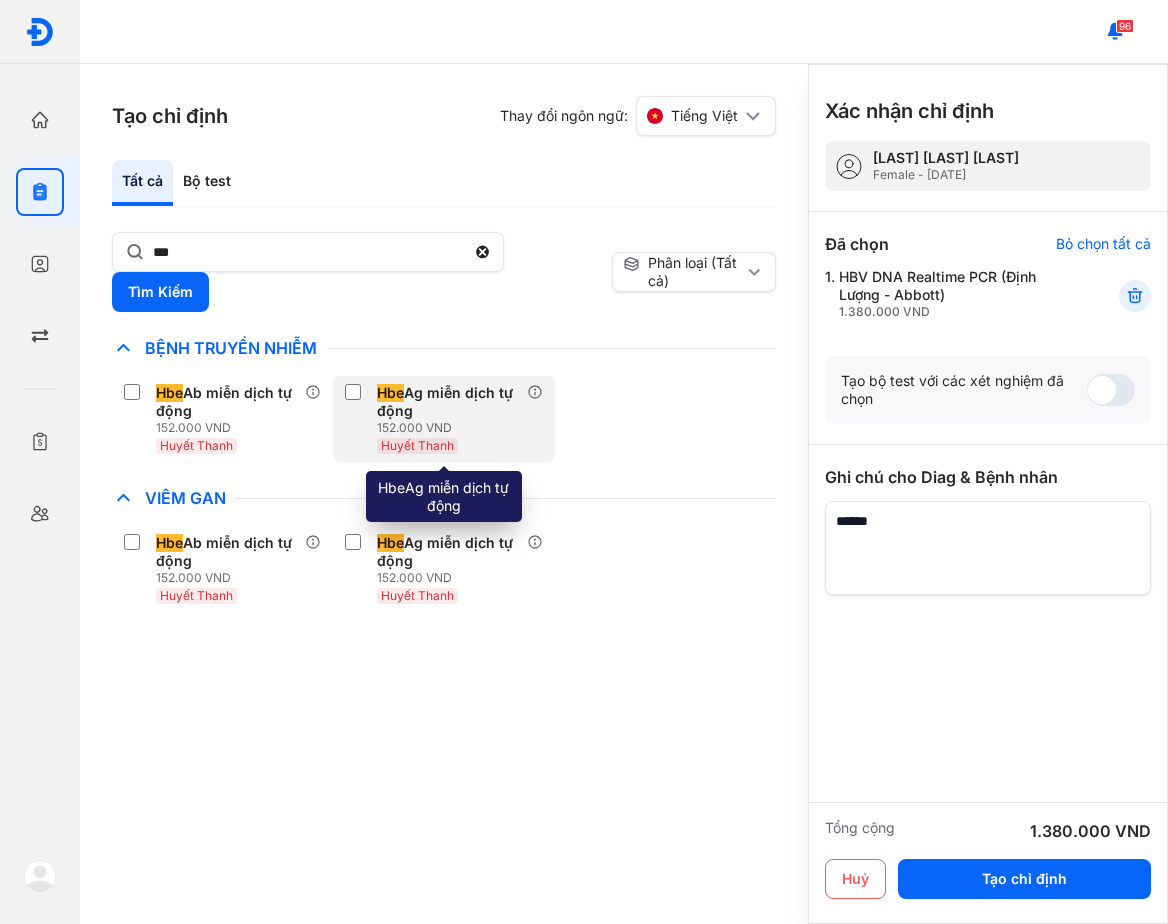 click on "Hbe Ag miễn dịch tự động" at bounding box center (447, 402) 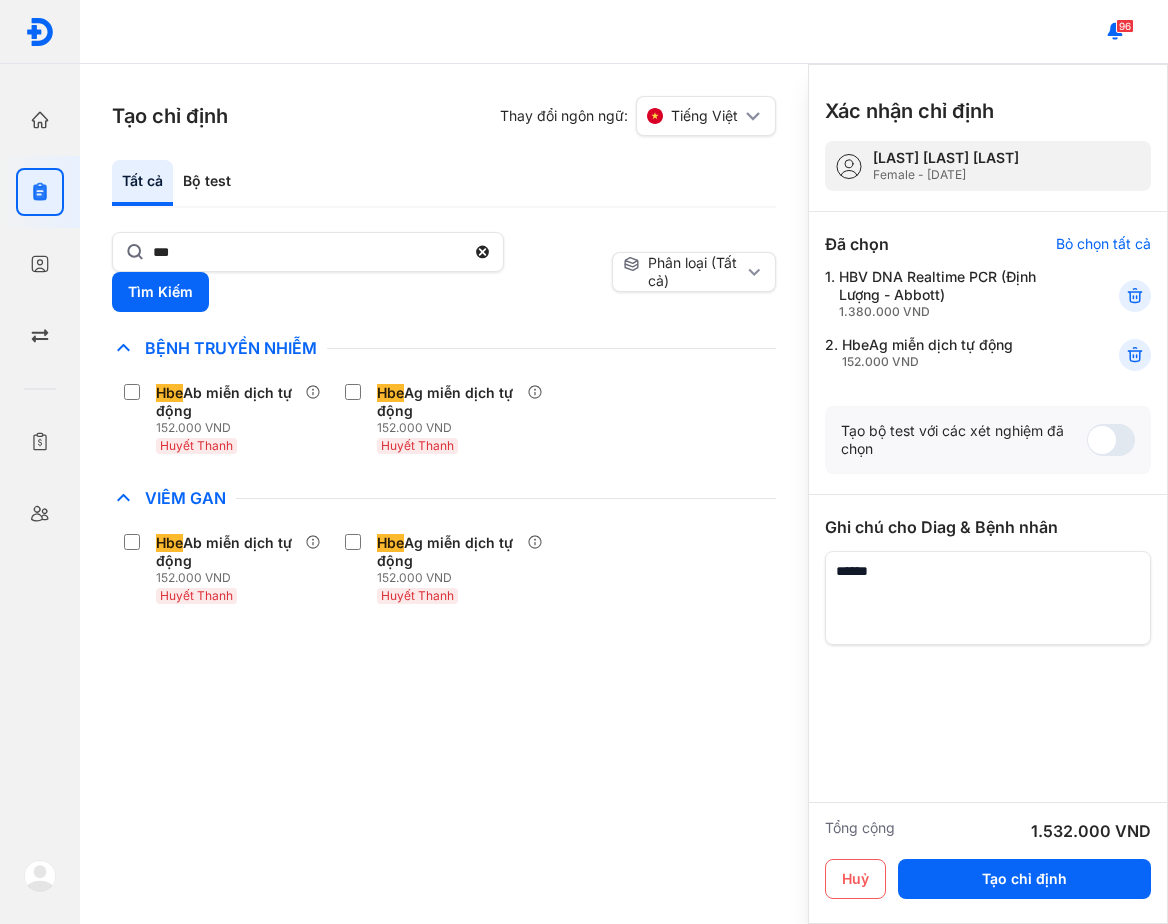 click on "Tạo chỉ định Thay đổi ngôn ngữ:  Tiếng Việt Tất cả Bộ test *** Tìm Kiếm  Phân loại (Tất cả) Lưu làm chế độ xem mặc định Chỉ định nhiều nhất Bệnh Truyền Nhiễm Hbe Ab miễn dịch tự động 152.000 VND Huyết Thanh Hbe Ag miễn dịch tự động 152.000 VND Huyết Thanh Chẩn Đoán Hình Ảnh Chất Gây Nghiện COVID Di Truyền Dị Ứng Điện Di Độc Chất Đông Máu Gan Hô Hấp Huyết Học Khác Ký Sinh Trùng Nội Tiết Tố & Hóoc-môn Sản Phụ Khoa Sàng Lọc Tiền Sinh STIs Sức Khỏe Nam Giới Thận Tiểu Đường Tim Mạch Tổng Quát Tự Miễn Tuyến Giáp Ung Thư Vi Chất Vi Sinh Viêm Gan Hbe Ab miễn dịch tự động 152.000 VND Huyết Thanh Hbe Ag miễn dịch tự động 152.000 VND Huyết Thanh Yếu Tố Viêm lx 2 Xét nghiệm Định lượng iPTH (intact Parathyroid hormone) [Huyết Thanh], Canxi (Ca) [Nước Tiểu] Thêm vào chỉ định" at bounding box center (444, 494) 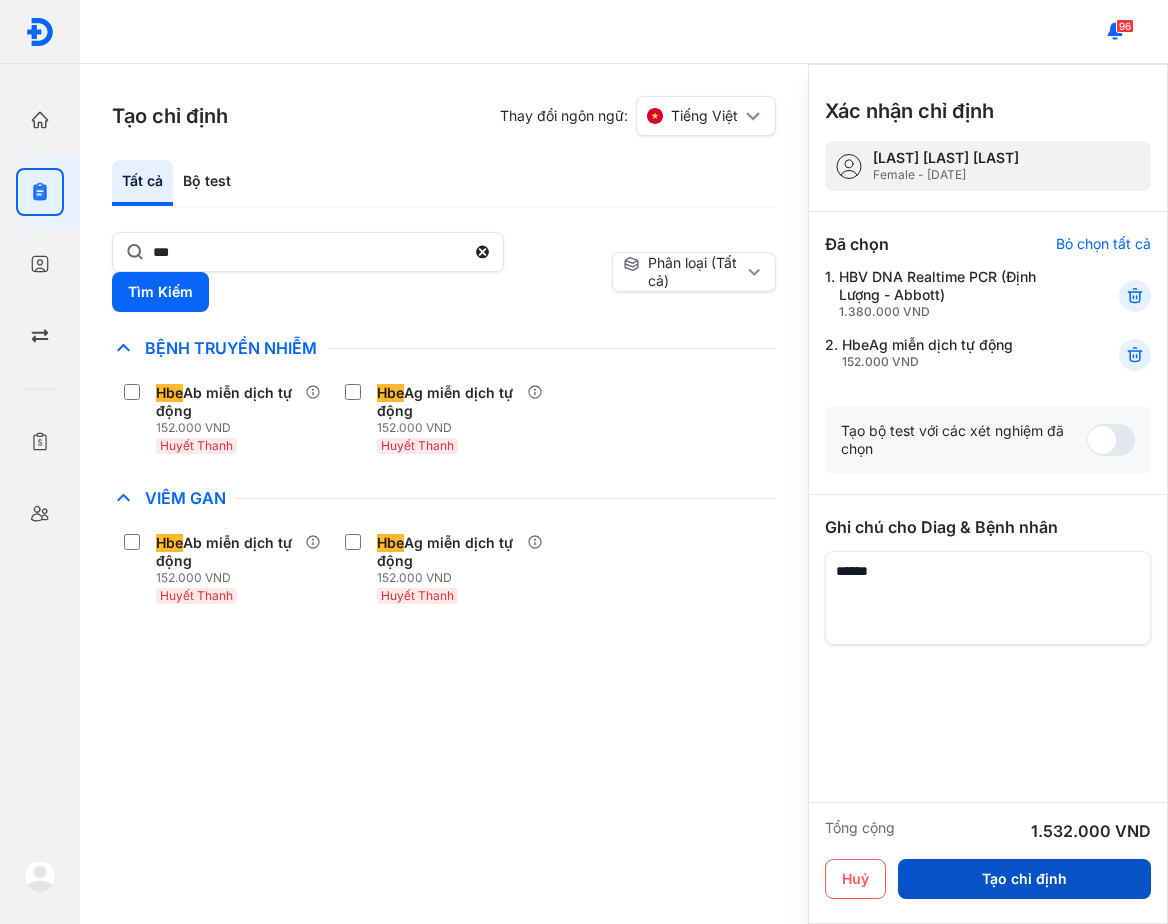 click on "Tạo chỉ định" at bounding box center [1024, 879] 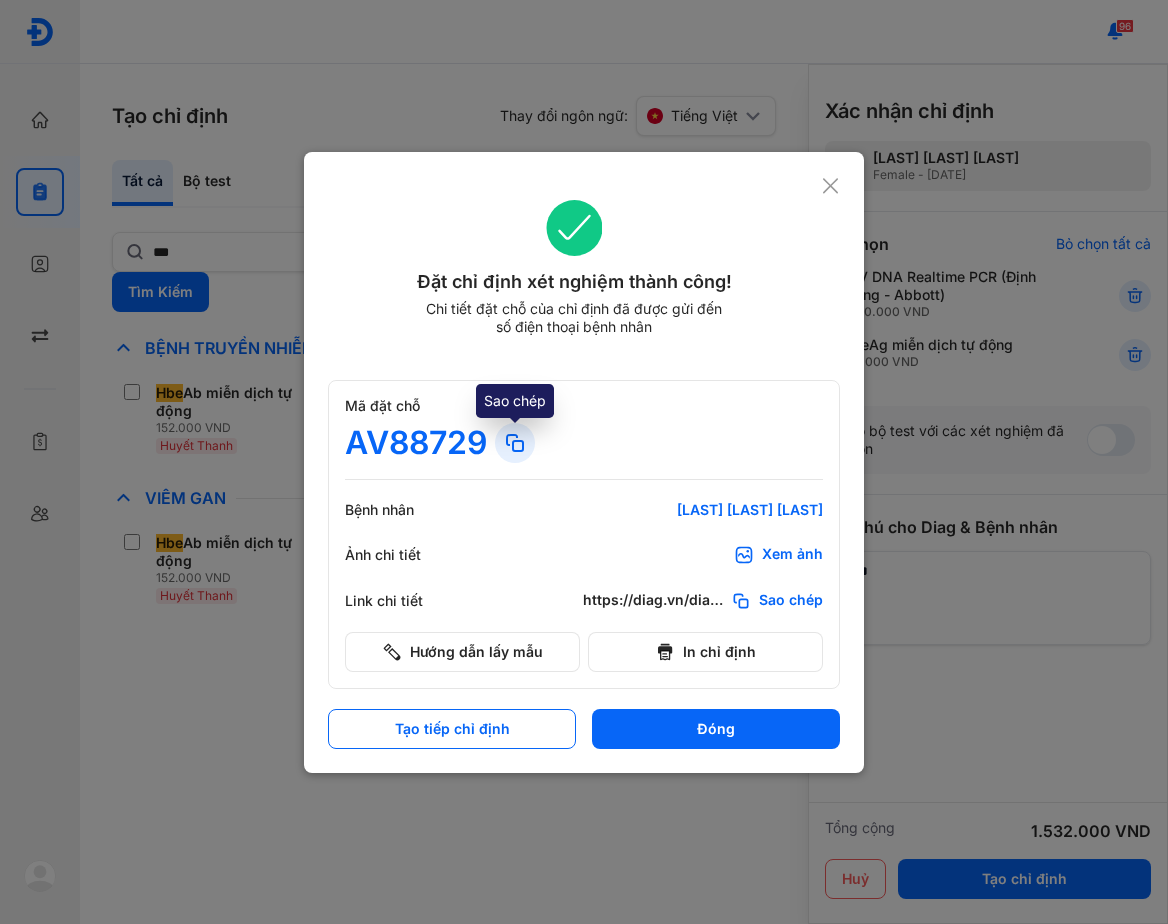 click 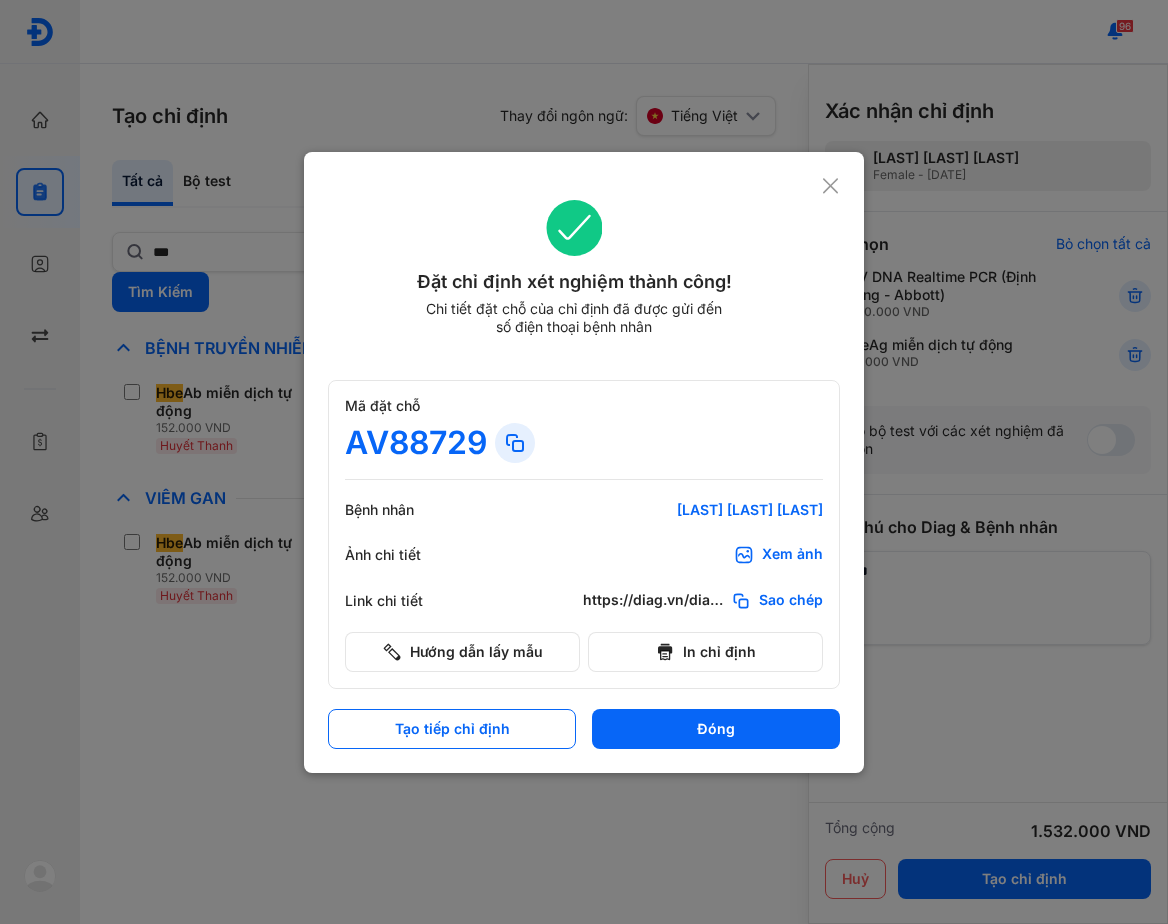 click on "AV88729" at bounding box center [584, 443] 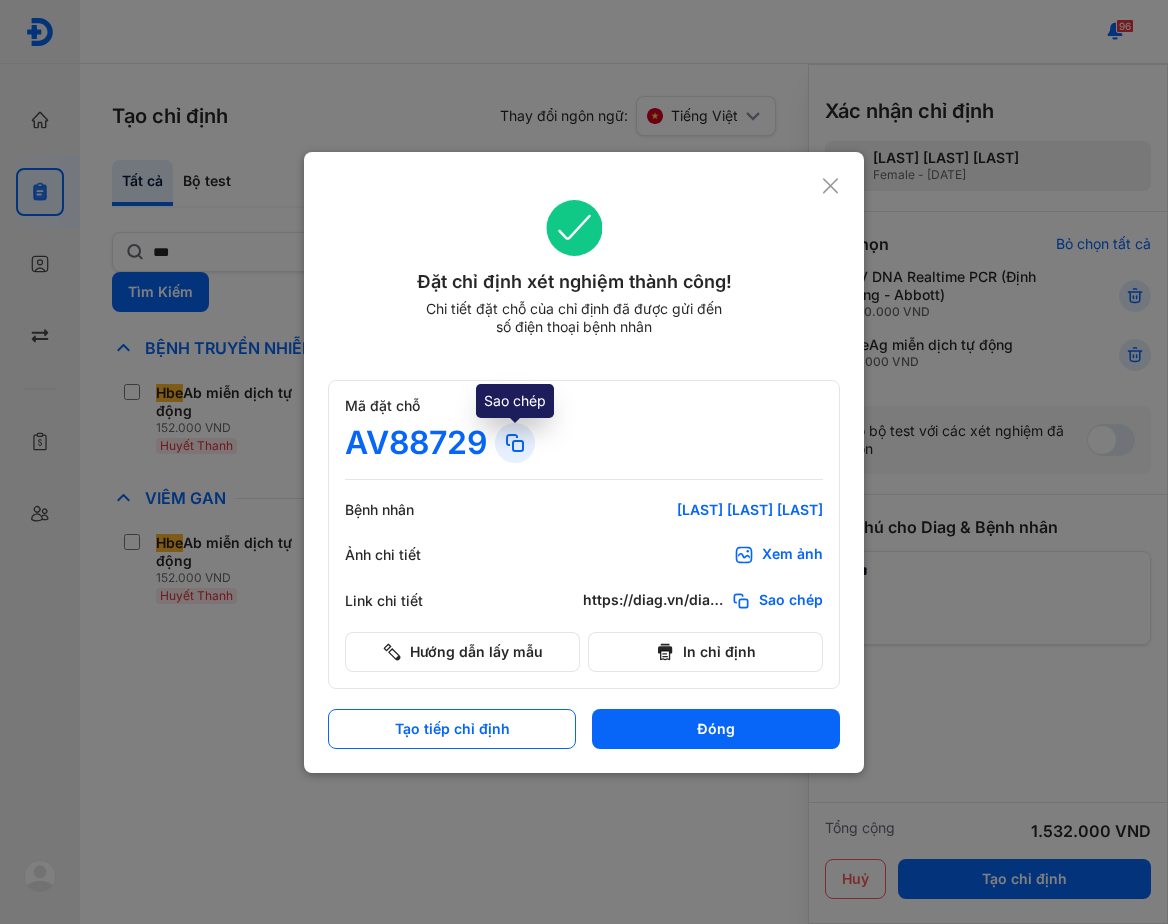 click 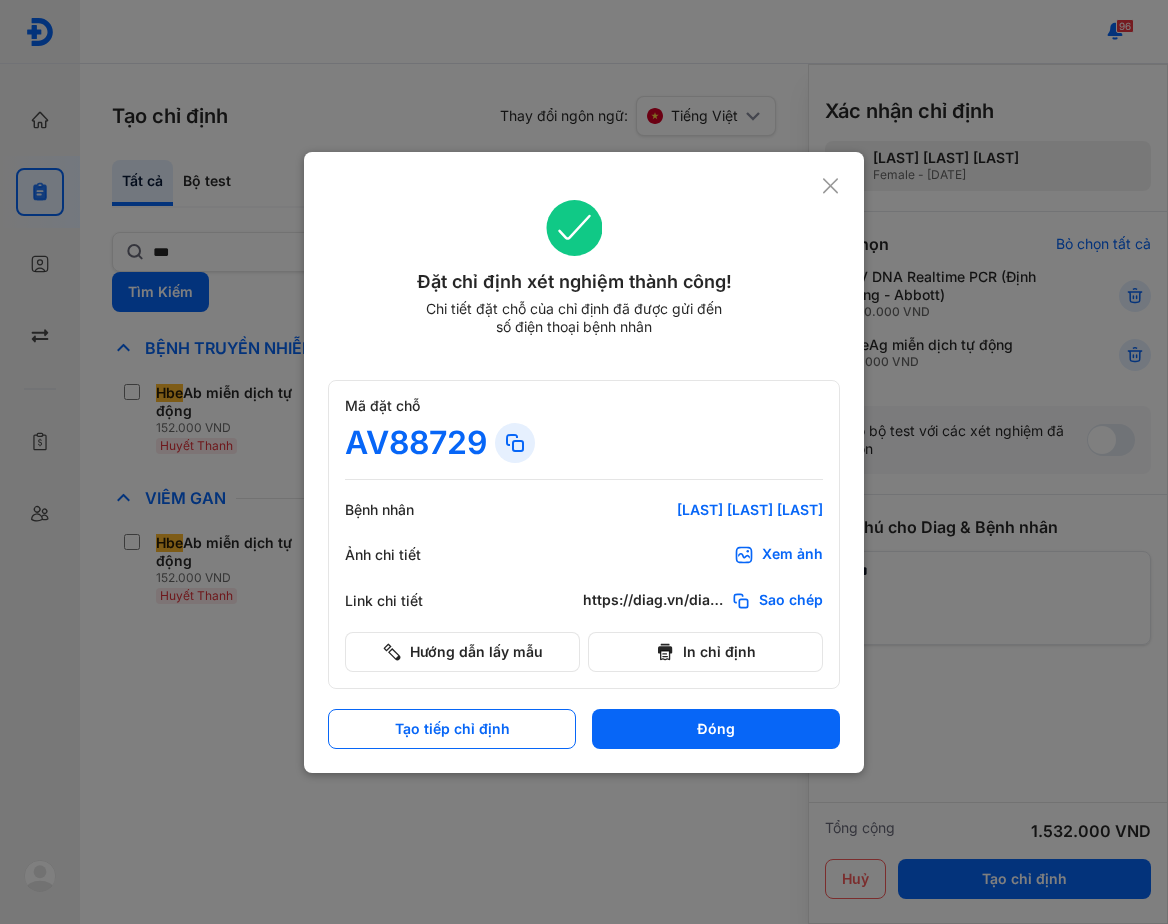 click 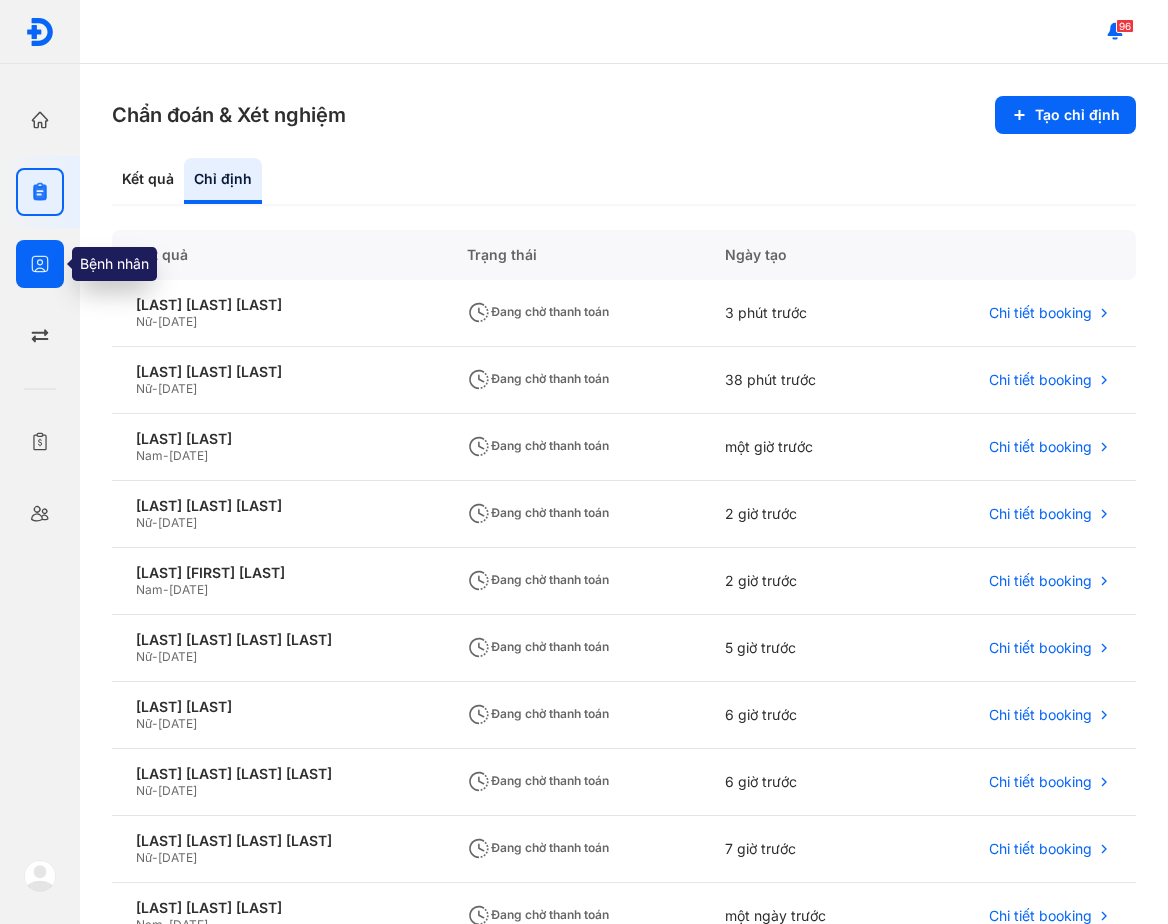 click at bounding box center (40, 264) 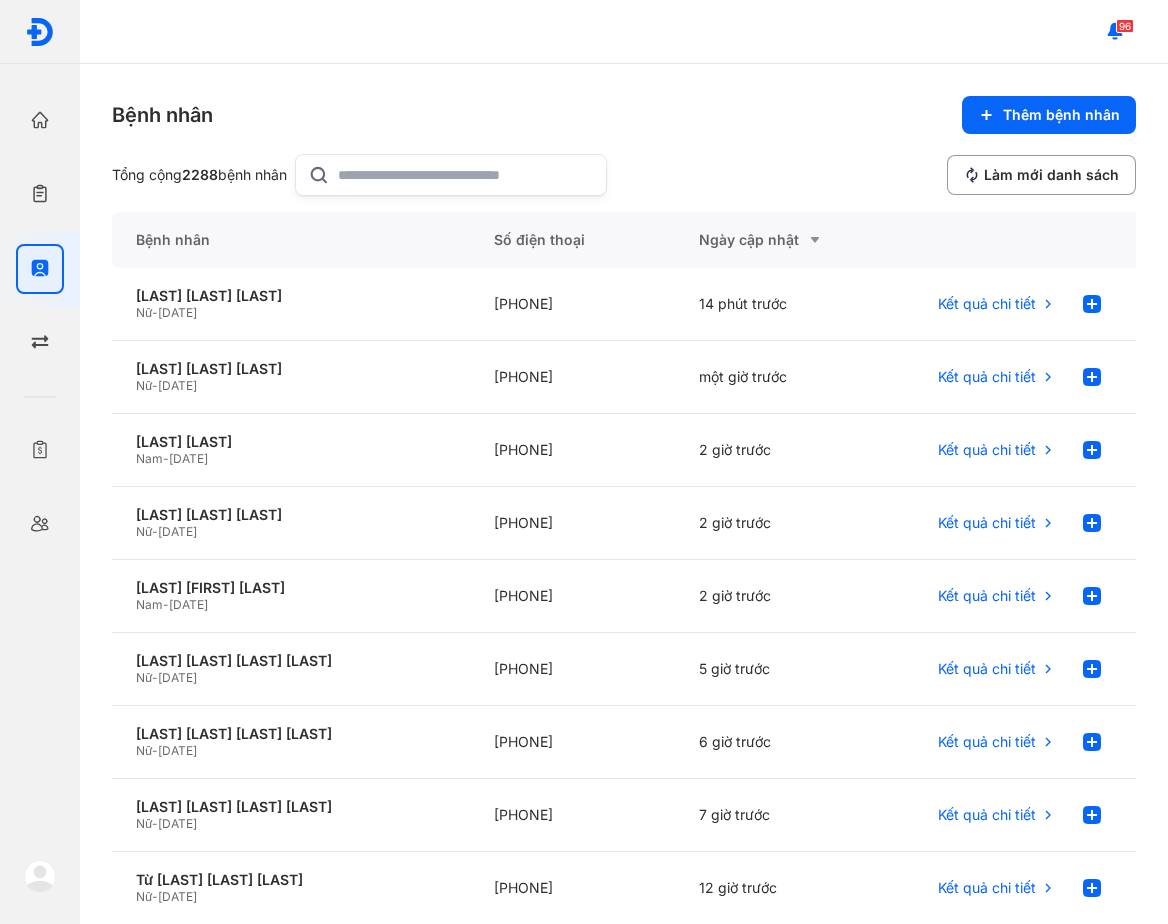 click on "Bệnh nhân Thêm bệnh nhân Tổng cộng  2288  bệnh nhân Làm mới danh sách Bệnh nhân Số điện thoại Ngày cập nhật  [LAST] [LAST] [LAST] Nữ  -  [DATE] [PHONE] [TIME] trước Kết quả chi tiết [LAST] [LAST] [LAST] [LAST] Nữ  -  [DATE] [PHONE] [TIME] trước Kết quả chi tiết [LAST] [LAST] [LAST] Nam  -  [DATE] [PHONE] [TIME] trước Kết quả chi tiết [LAST] [LAST] [LAST] Nữ  -  [DATE] [PHONE] [TIME] trước Kết quả chi tiết [LAST] [LAST] [LAST] [LAST] Nam  -  [DATE] [PHONE] [TIME] trước Kết quả chi tiết [LAST] [LAST] [LAST] [LAST] Nữ  -  [DATE] [PHONE] [TIME] trước Kết quả chi tiết [LAST] [LAST] [LAST] [LAST] Nữ  -  [DATE] [PHONE] [TIME] trước Kết quả chi tiết [LAST] [LAST] [LAST] [LAST] Nữ  -  [DATE] [PHONE] [TIME] trước Kết quả chi tiết Từ [LAST] [LAST] [LAST] Nữ  -  [DATE] [PHONE] [TIME] trước Kết quả chi tiết Từ [LAST] [LAST] Nam [DATE]" at bounding box center [624, 494] 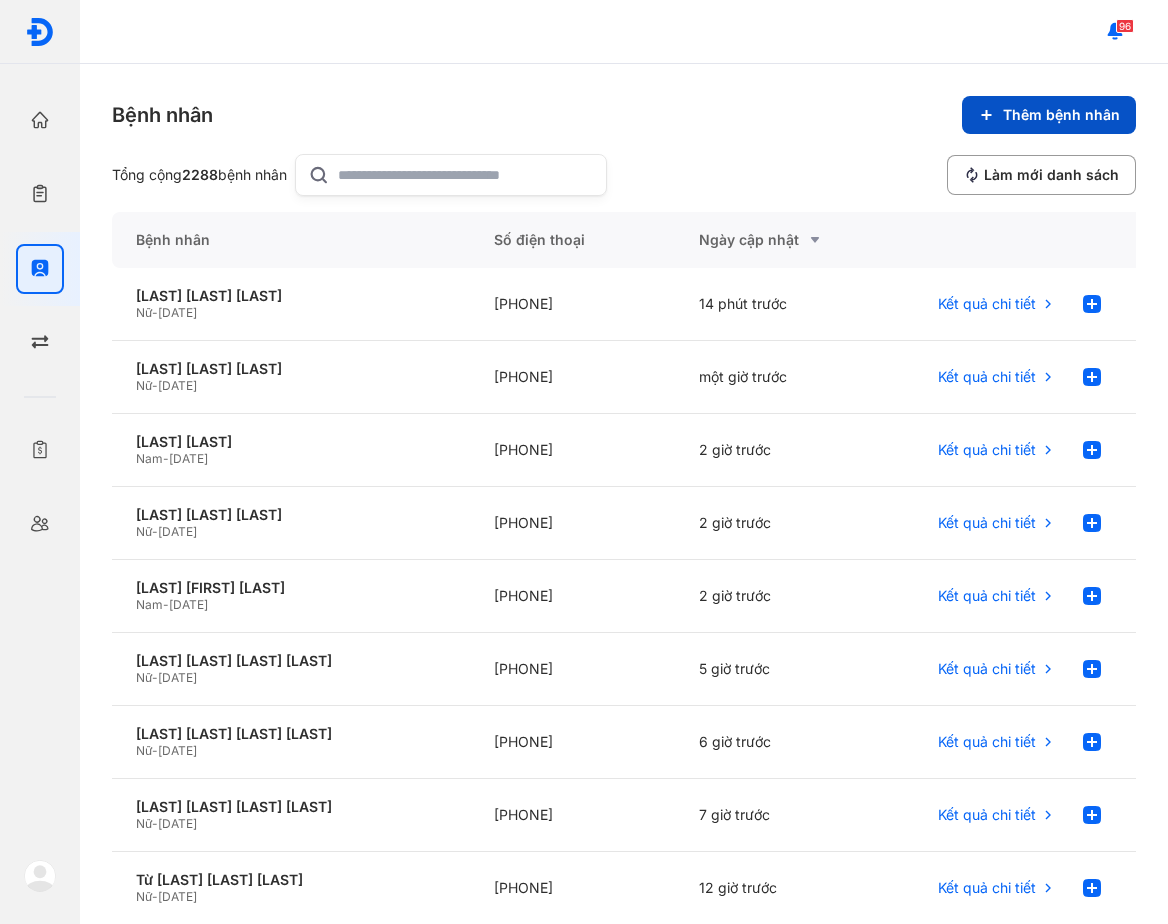 click on "Thêm bệnh nhân" 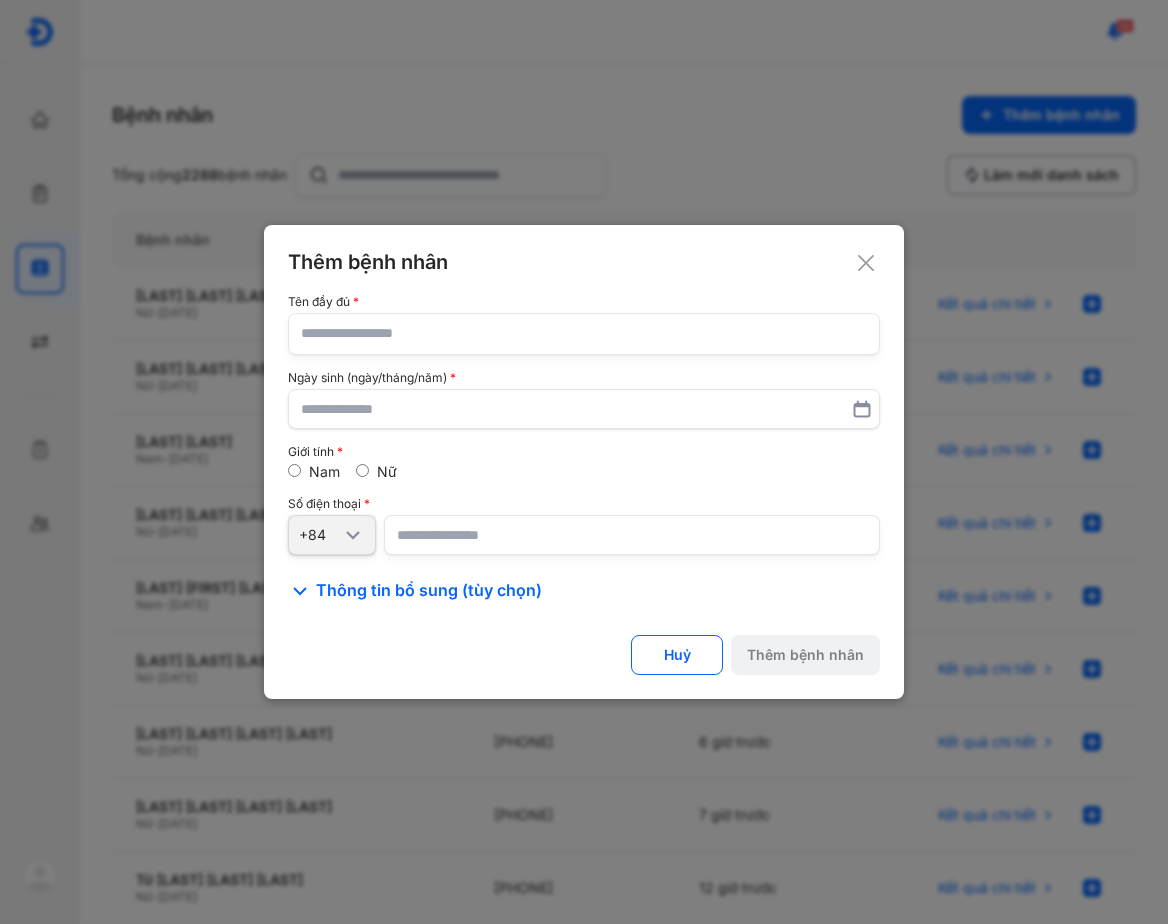 click 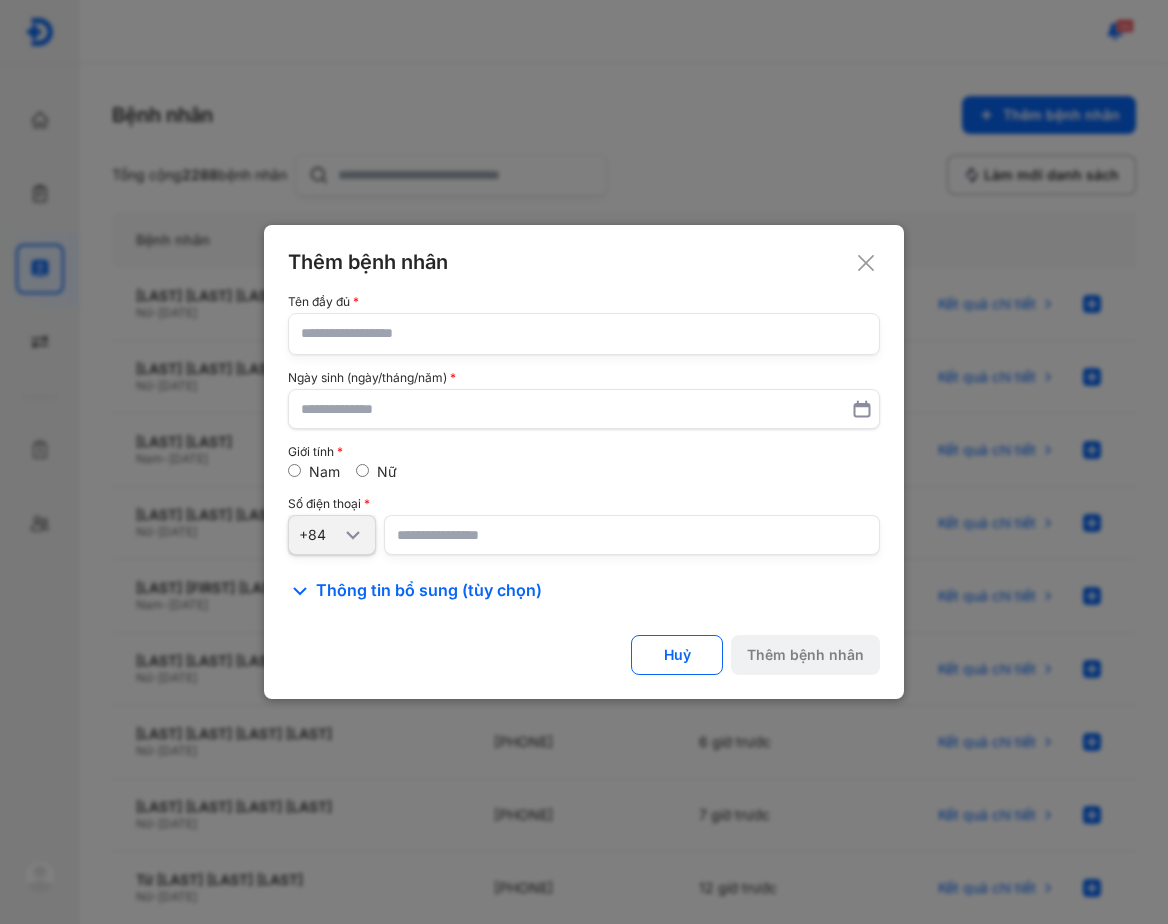 click 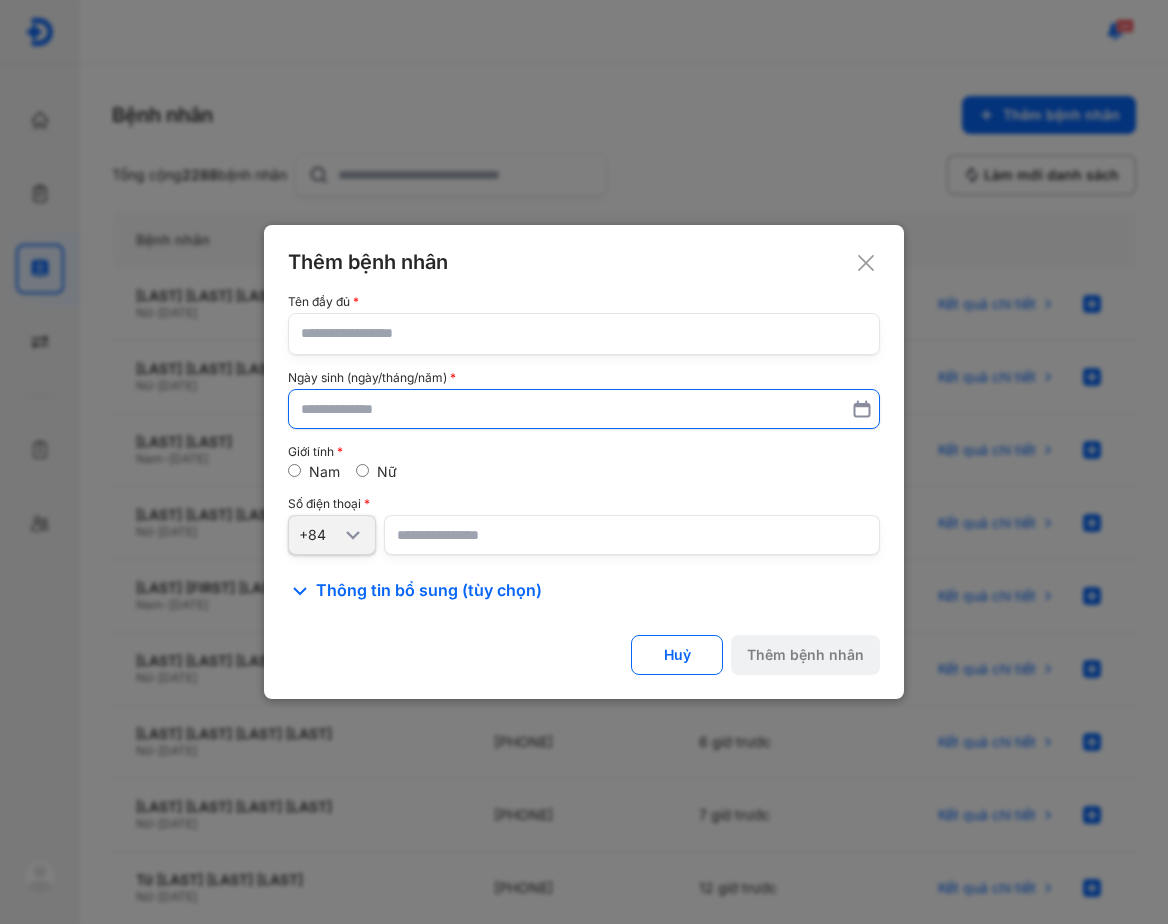 paste on "**********" 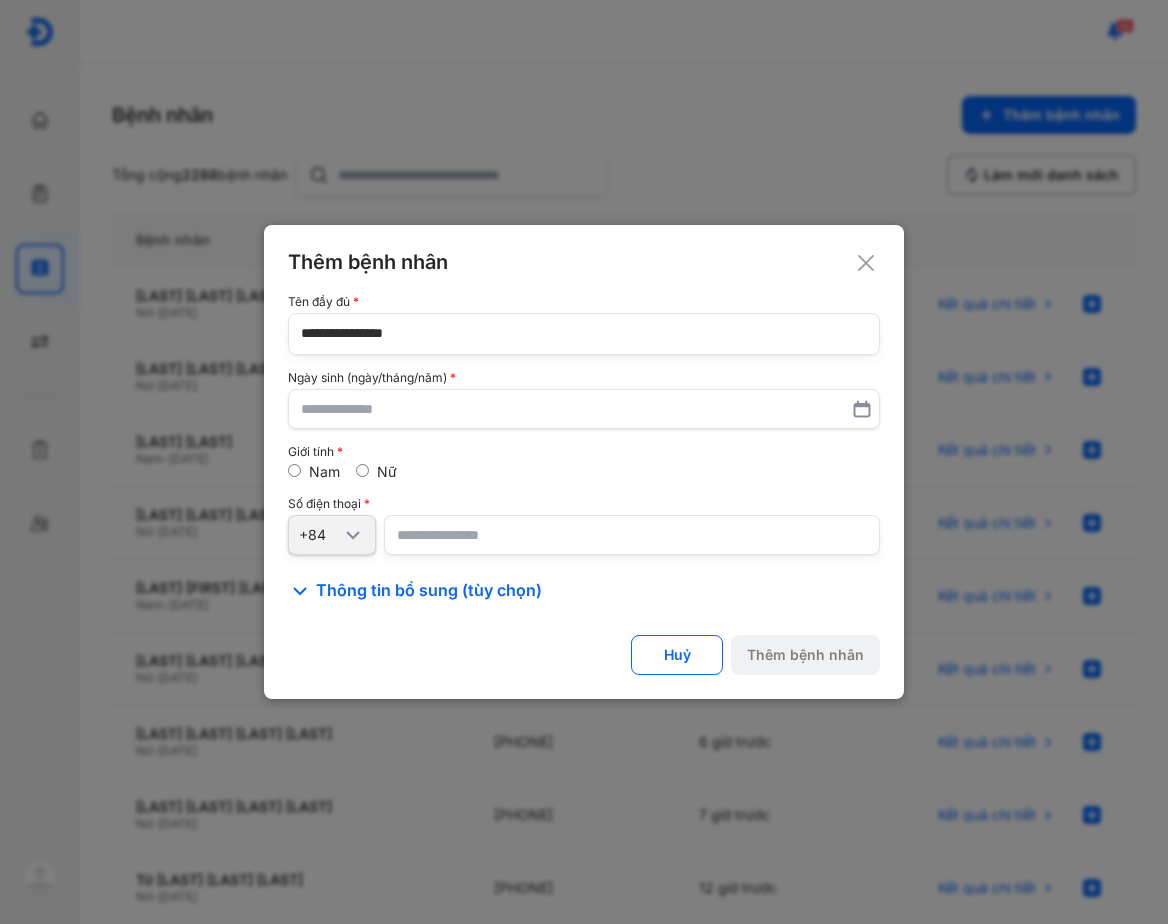 type on "**********" 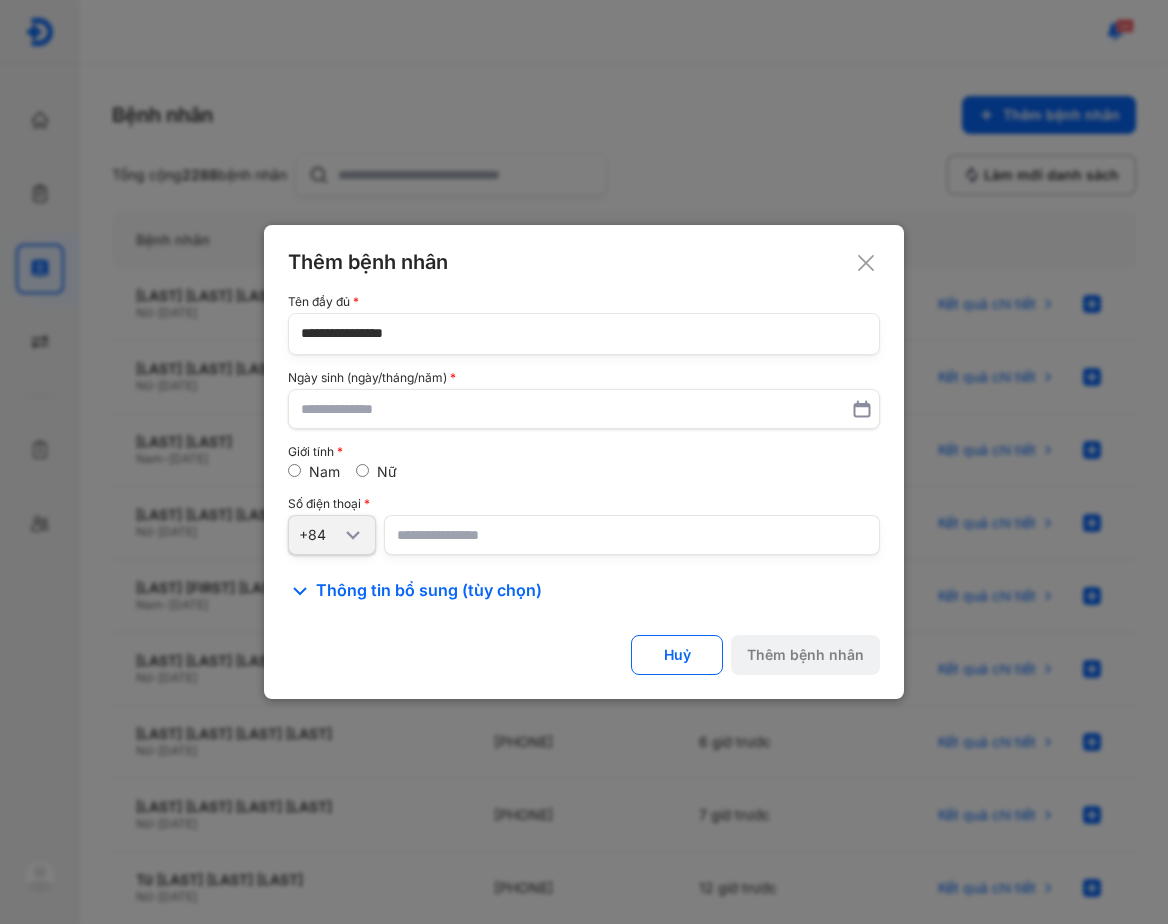 click on "Nữ" at bounding box center (376, 472) 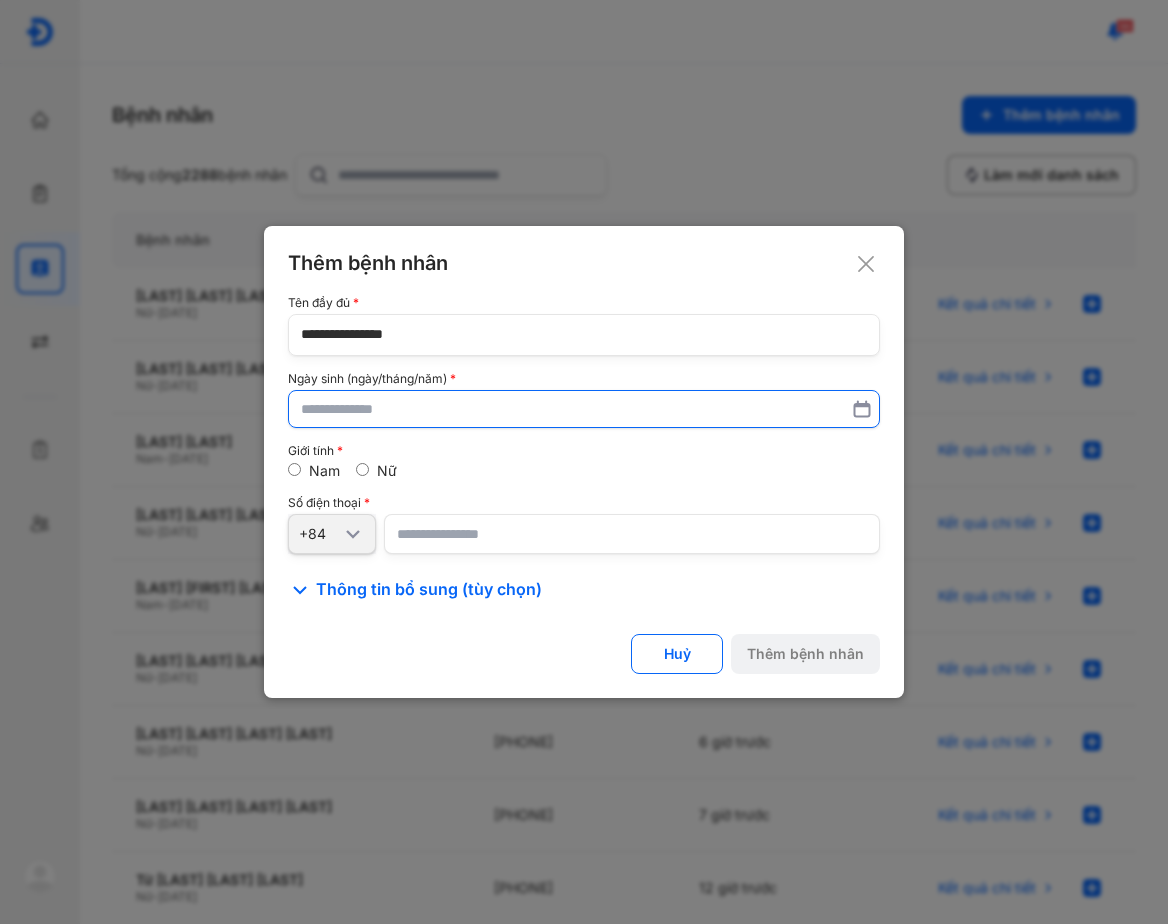 click at bounding box center (584, 409) 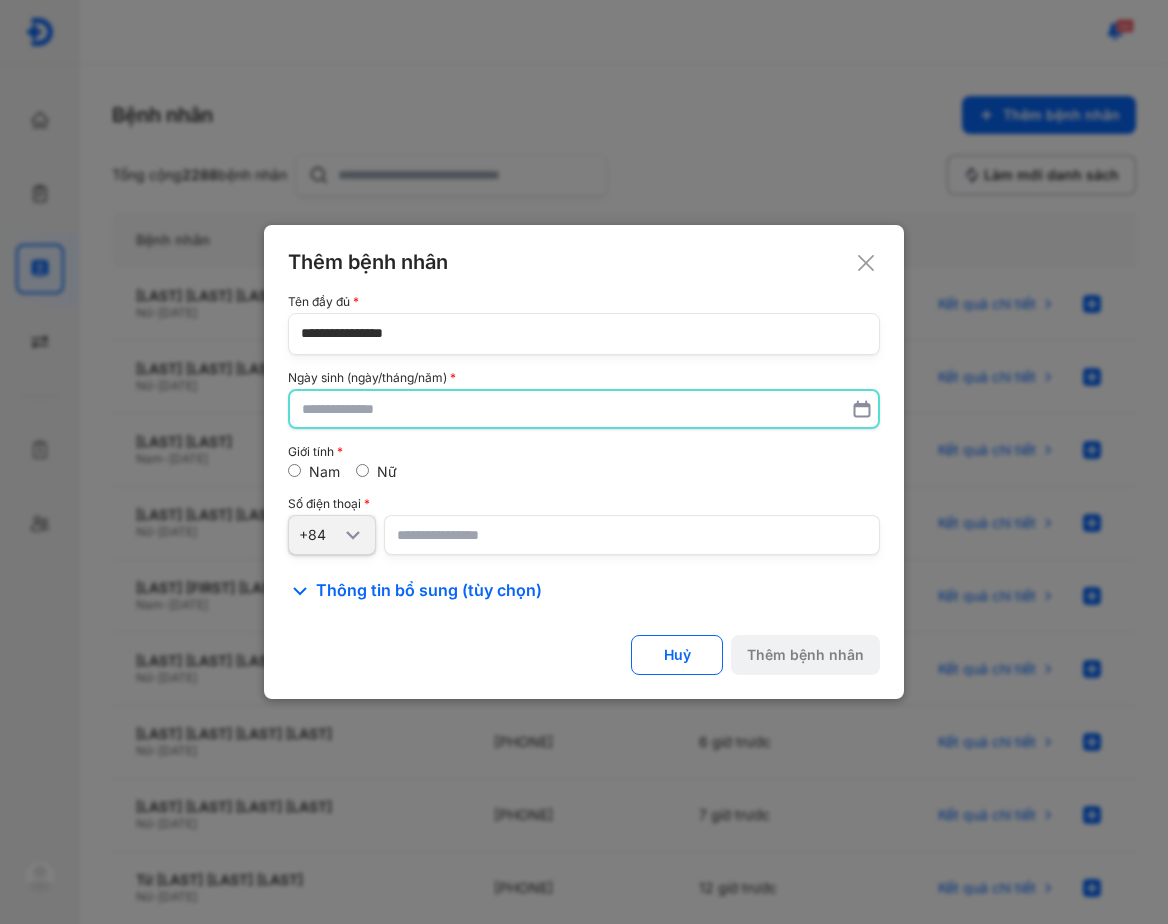 click at bounding box center (584, 409) 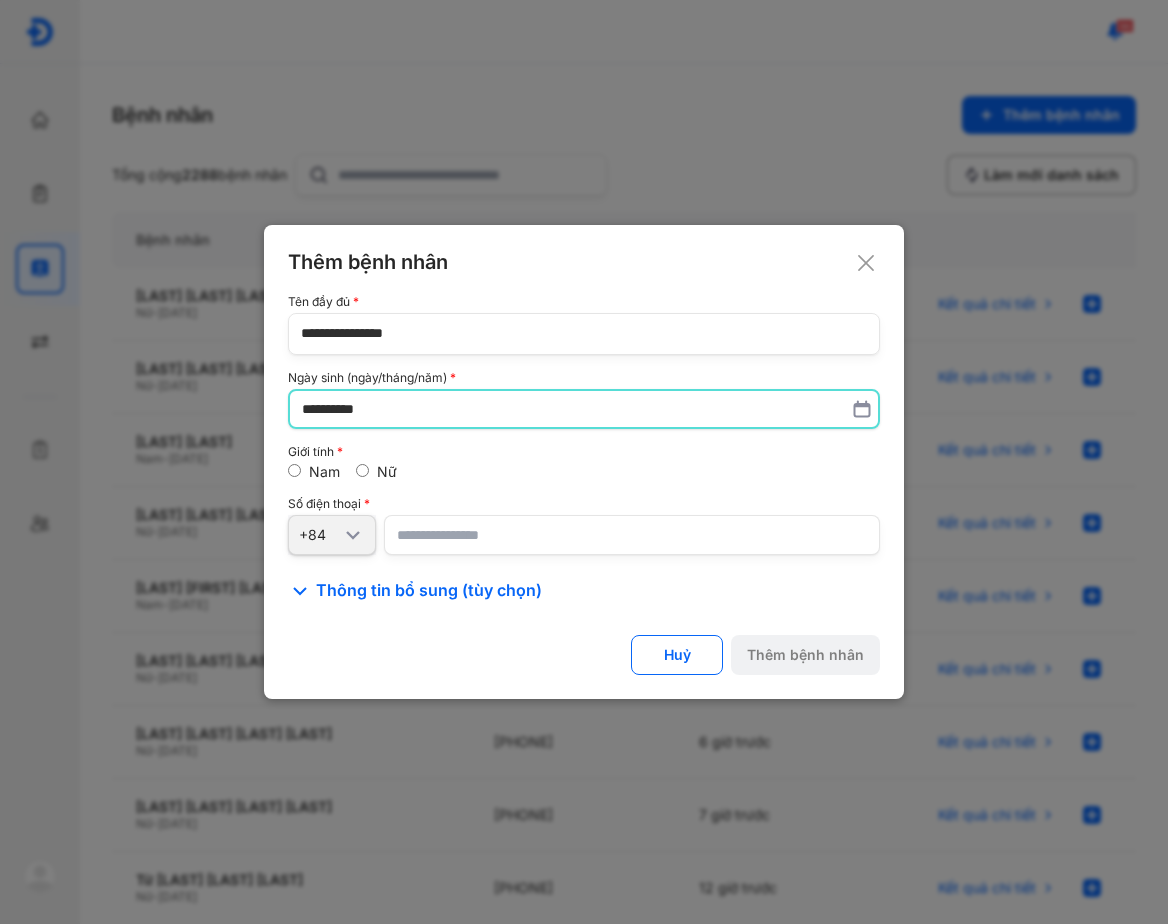 type on "**********" 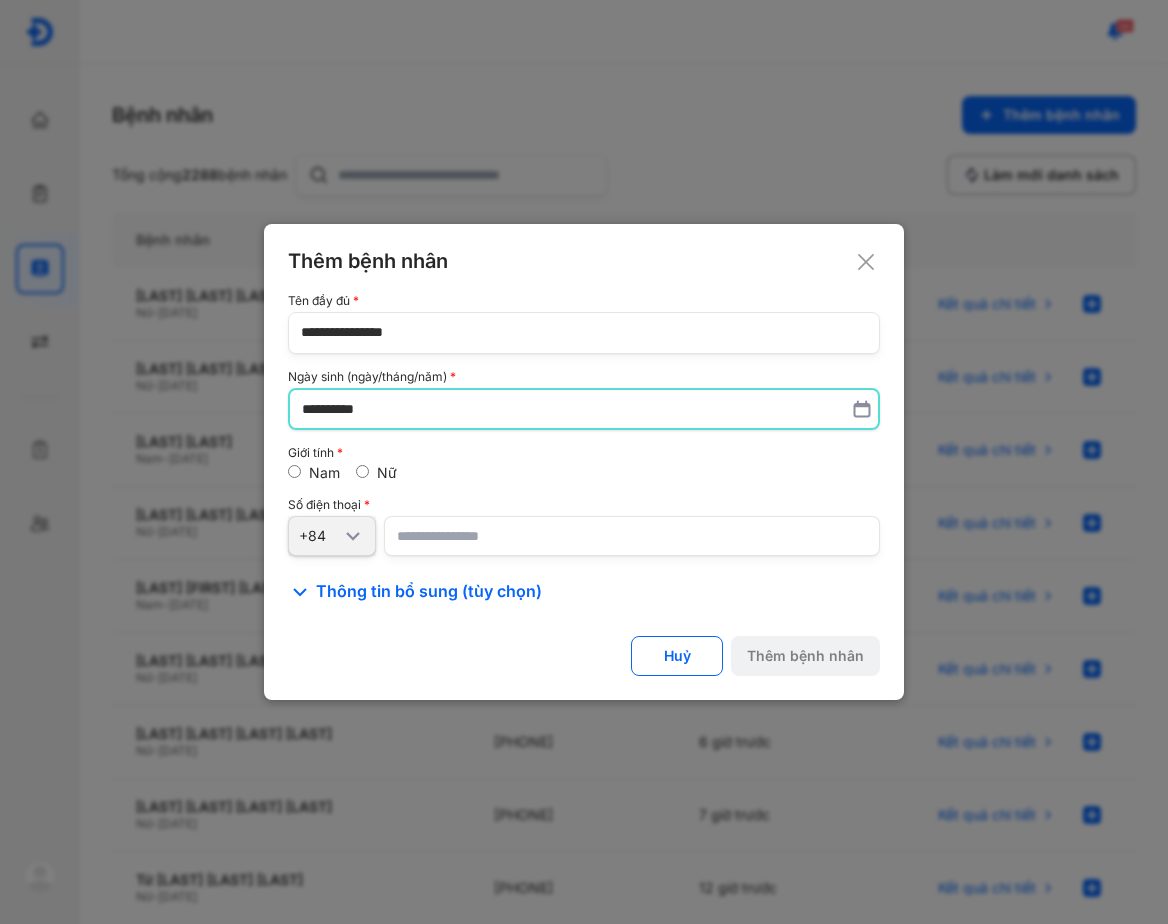 click at bounding box center (632, 536) 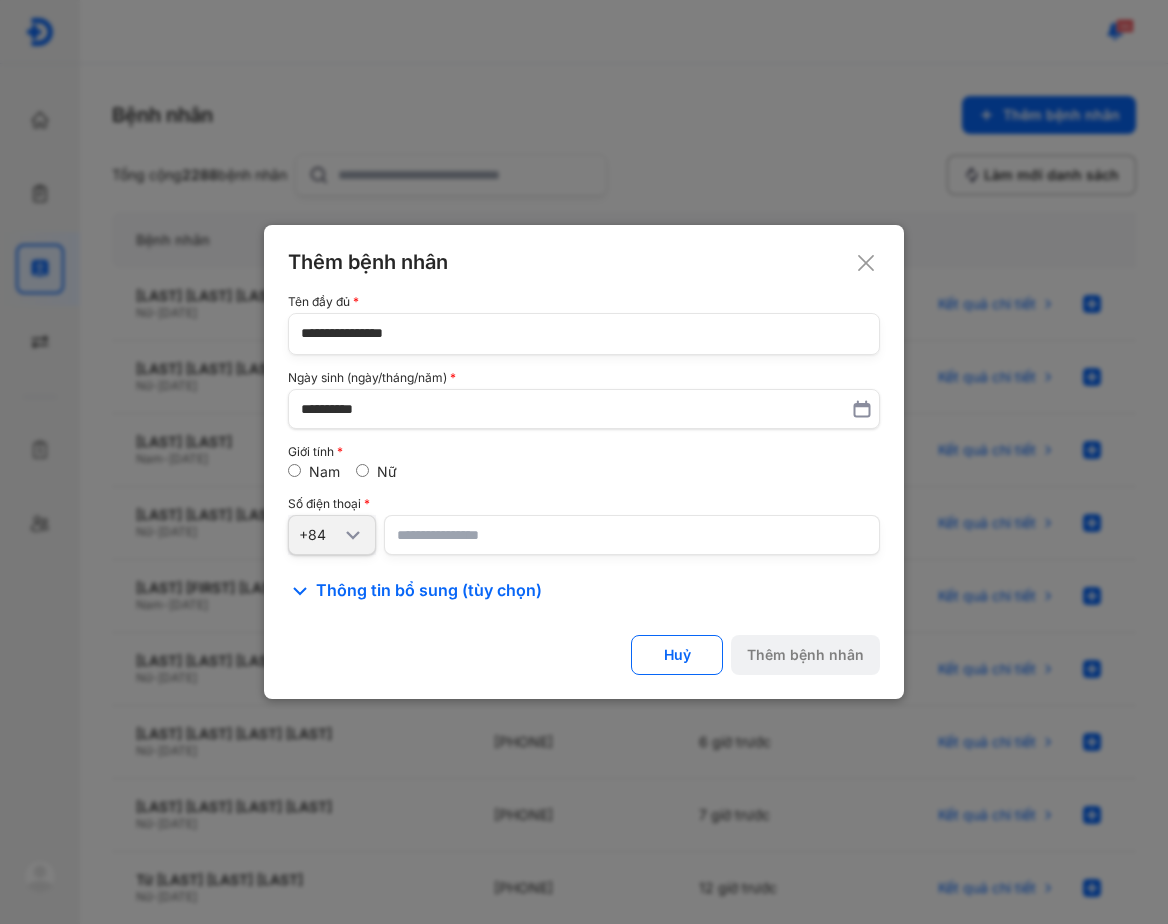 click at bounding box center (632, 535) 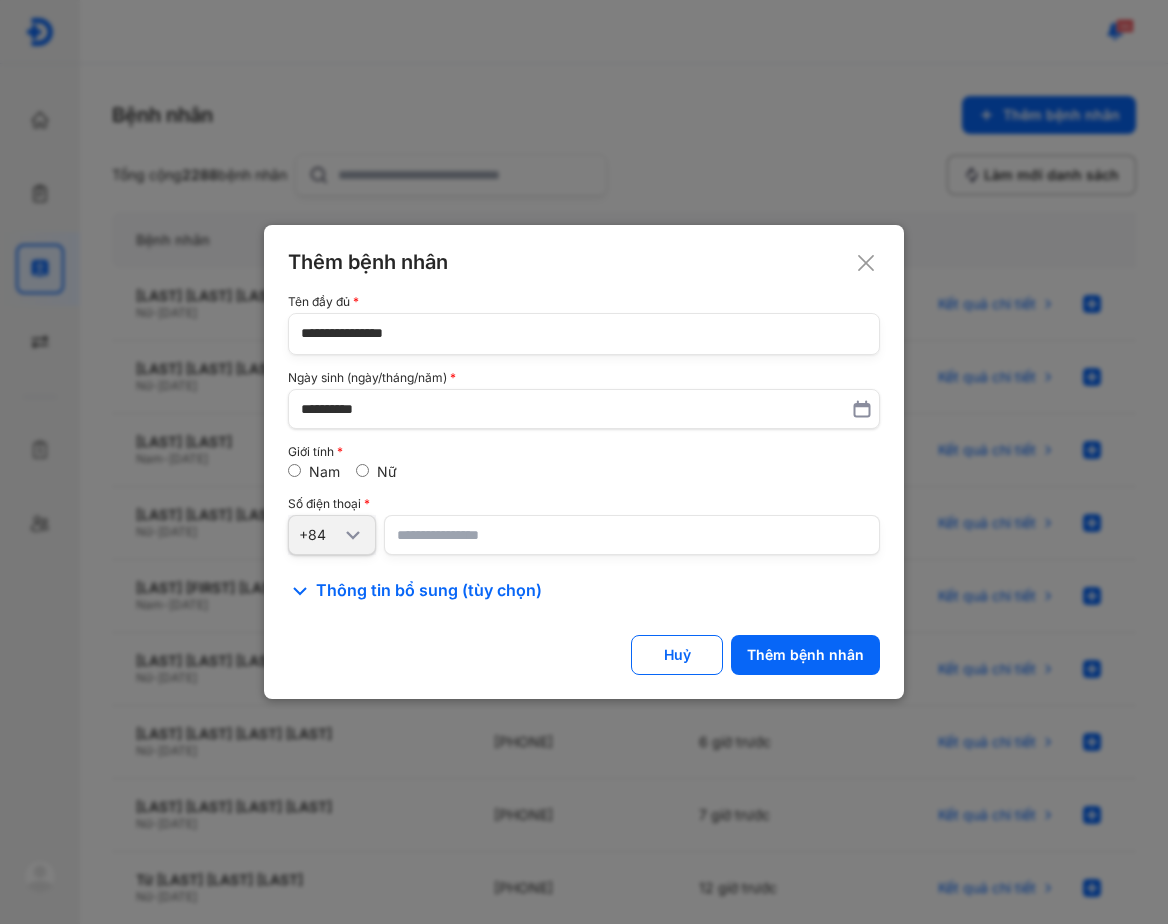 type on "**********" 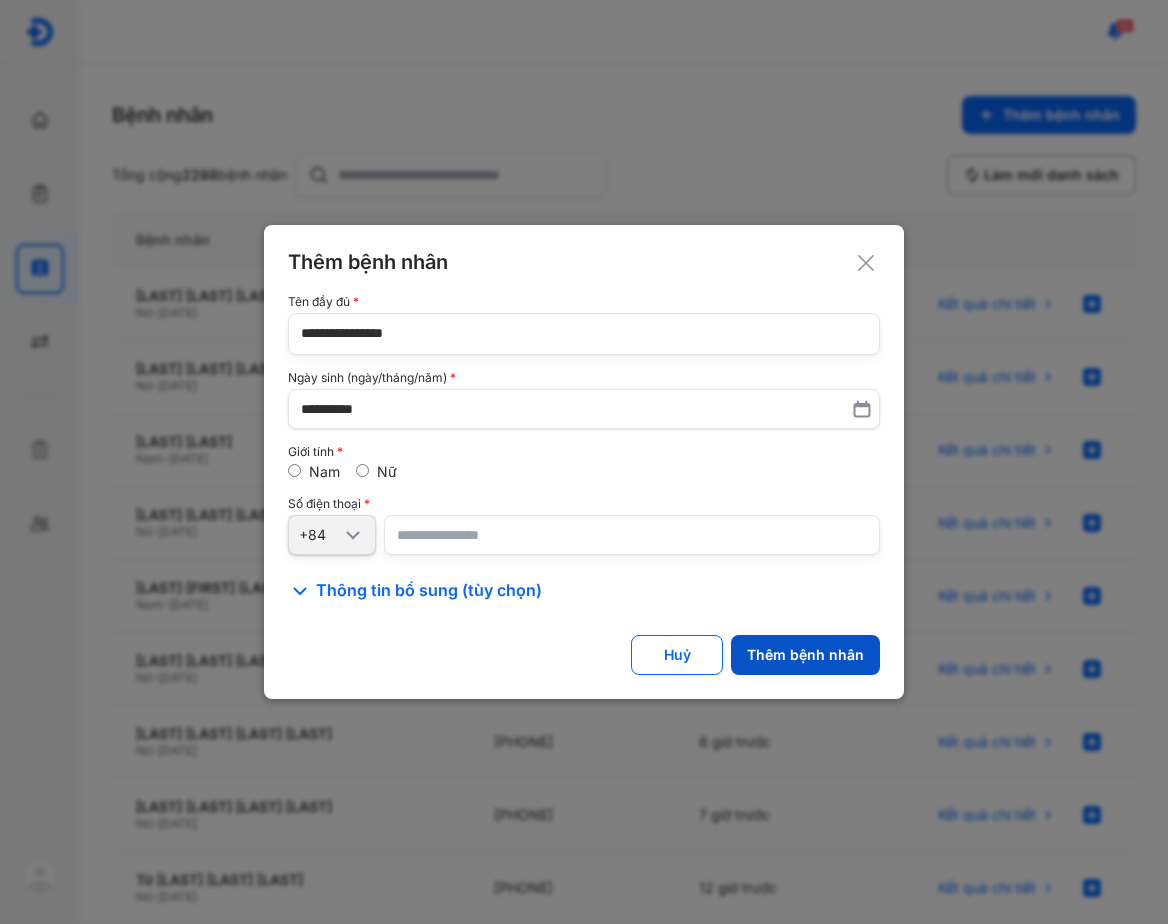 click on "Thêm bệnh nhân" at bounding box center [805, 655] 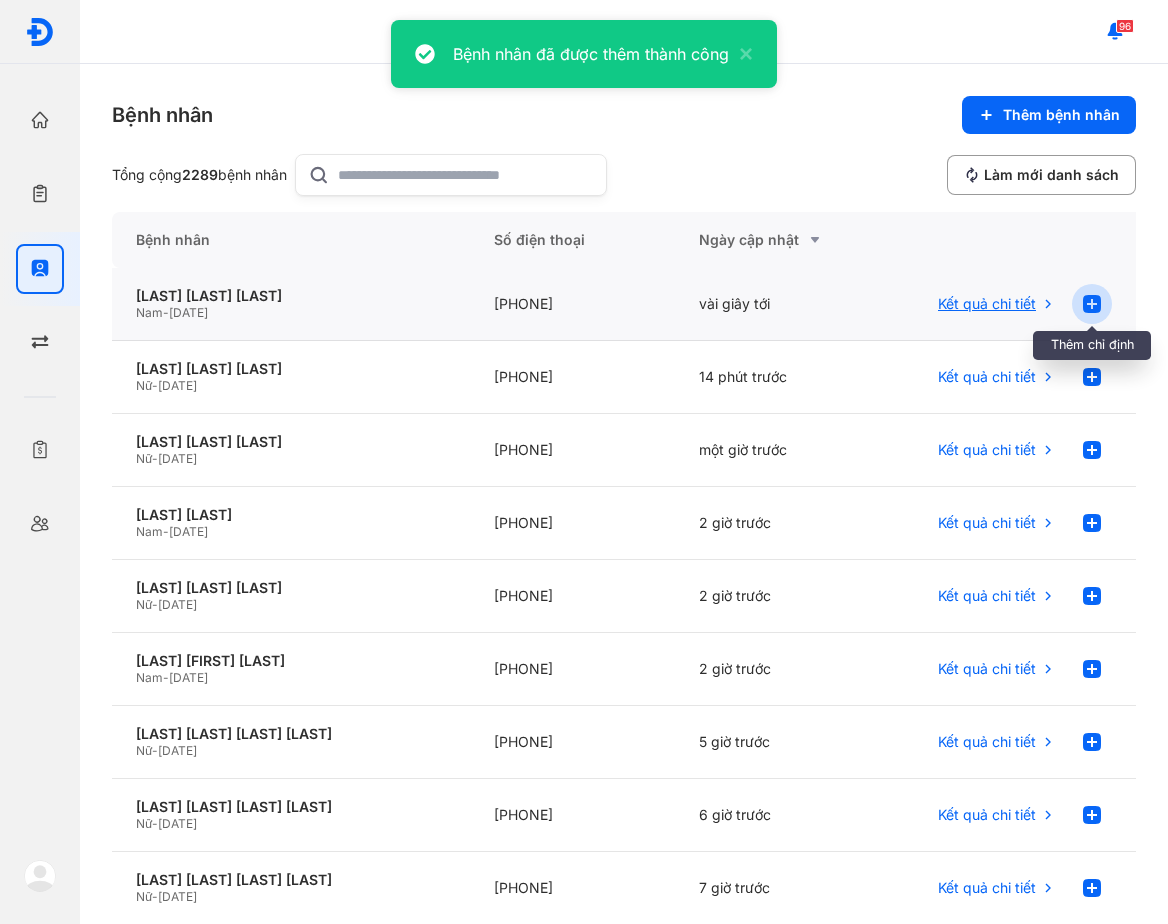 click 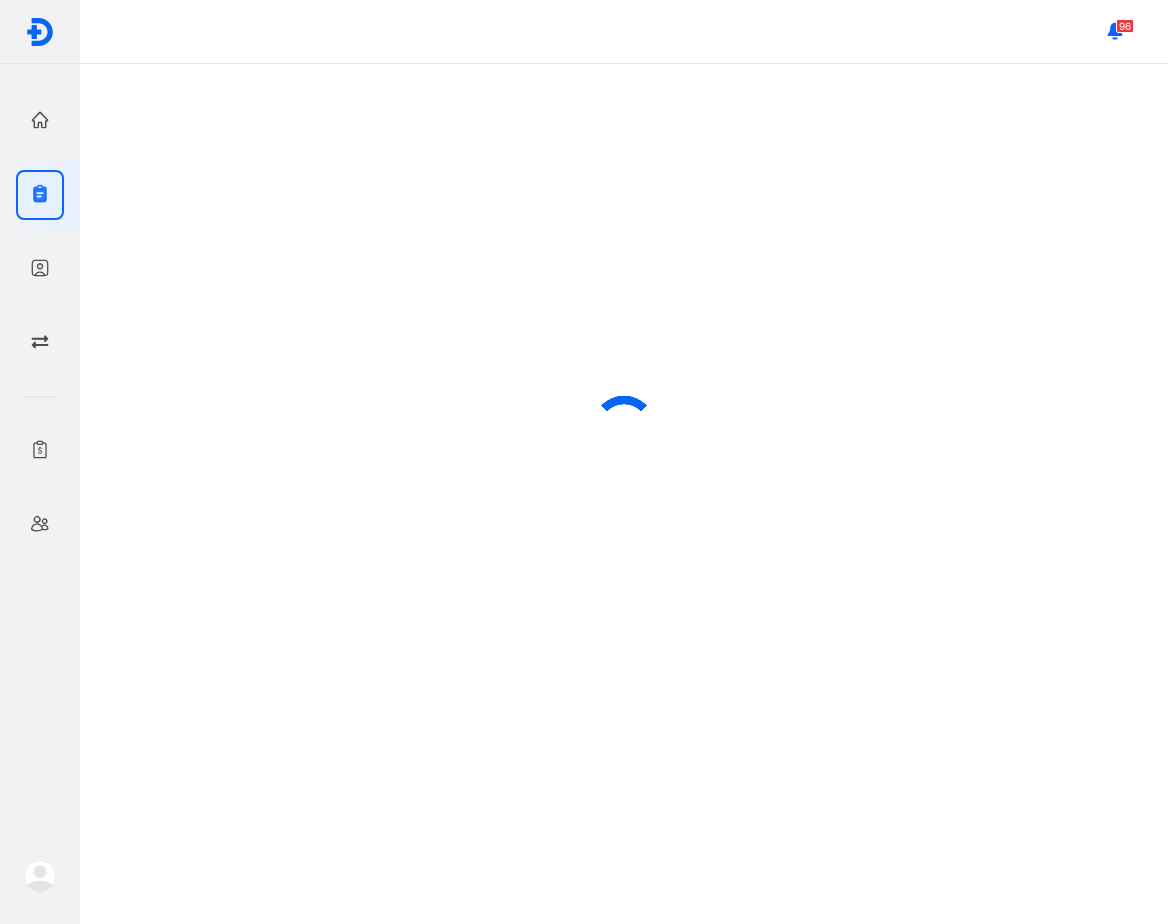 scroll, scrollTop: 0, scrollLeft: 0, axis: both 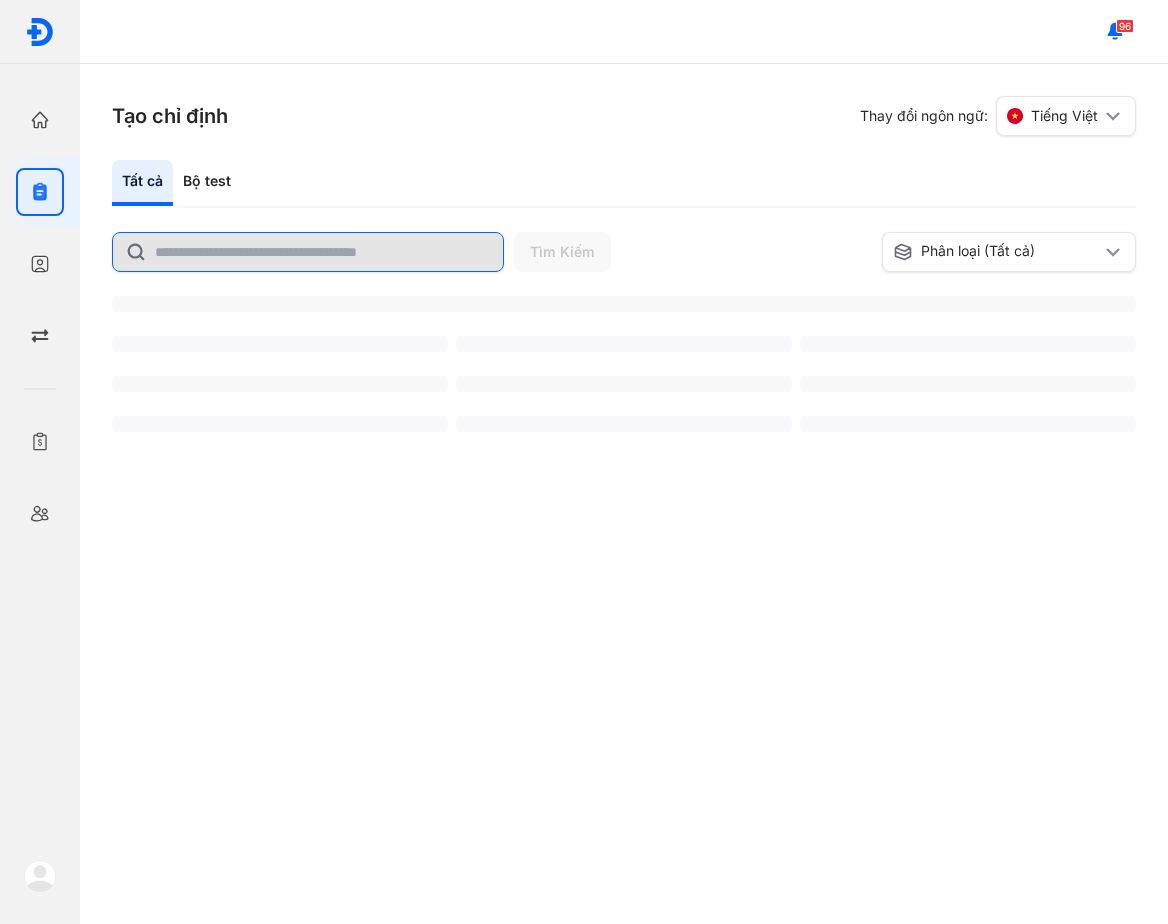 click 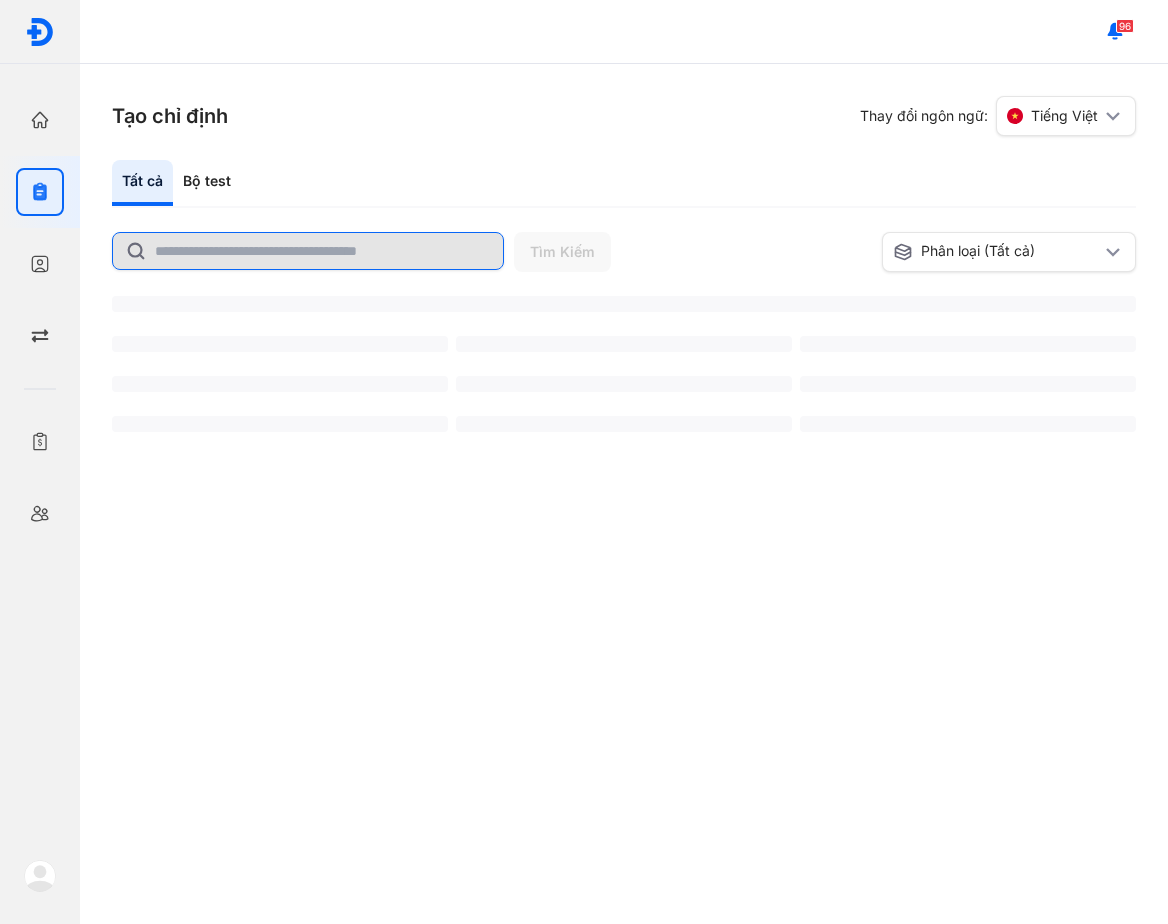 click 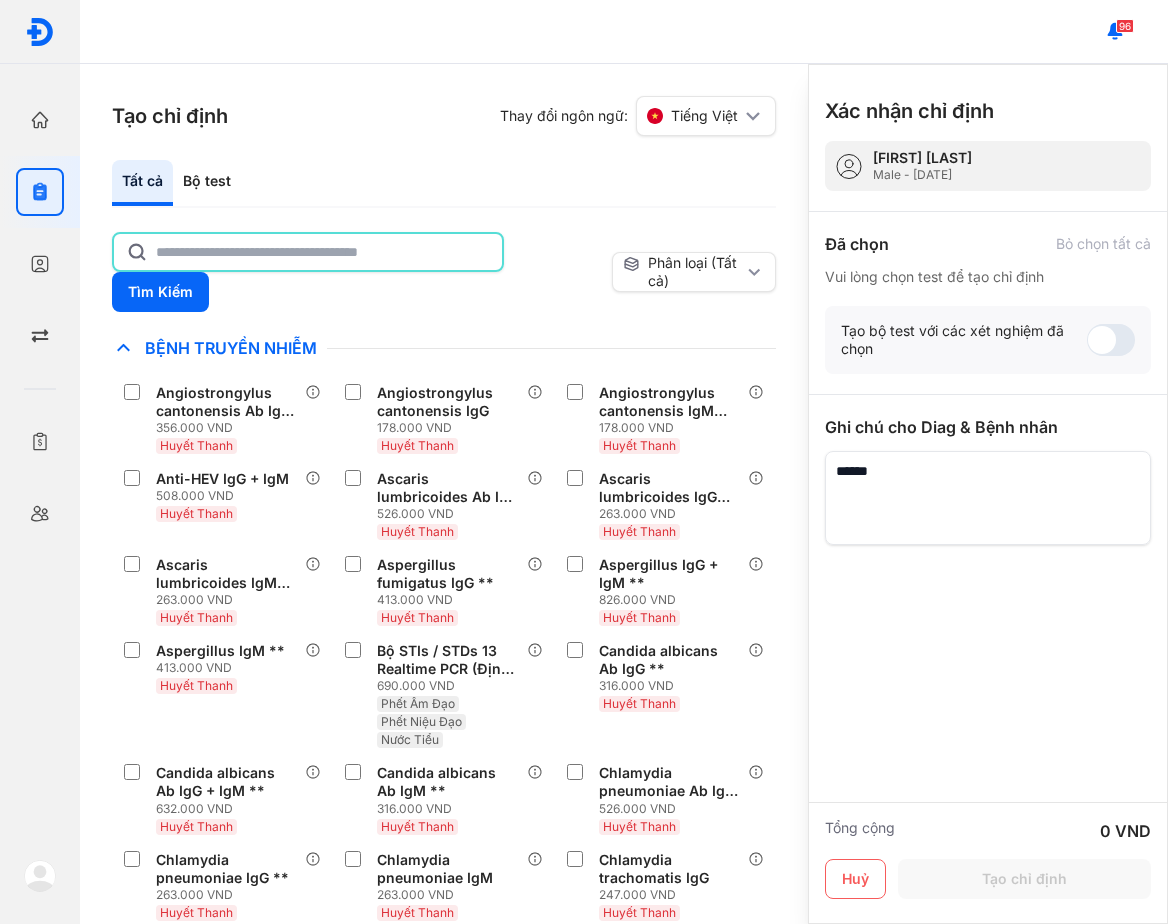 click 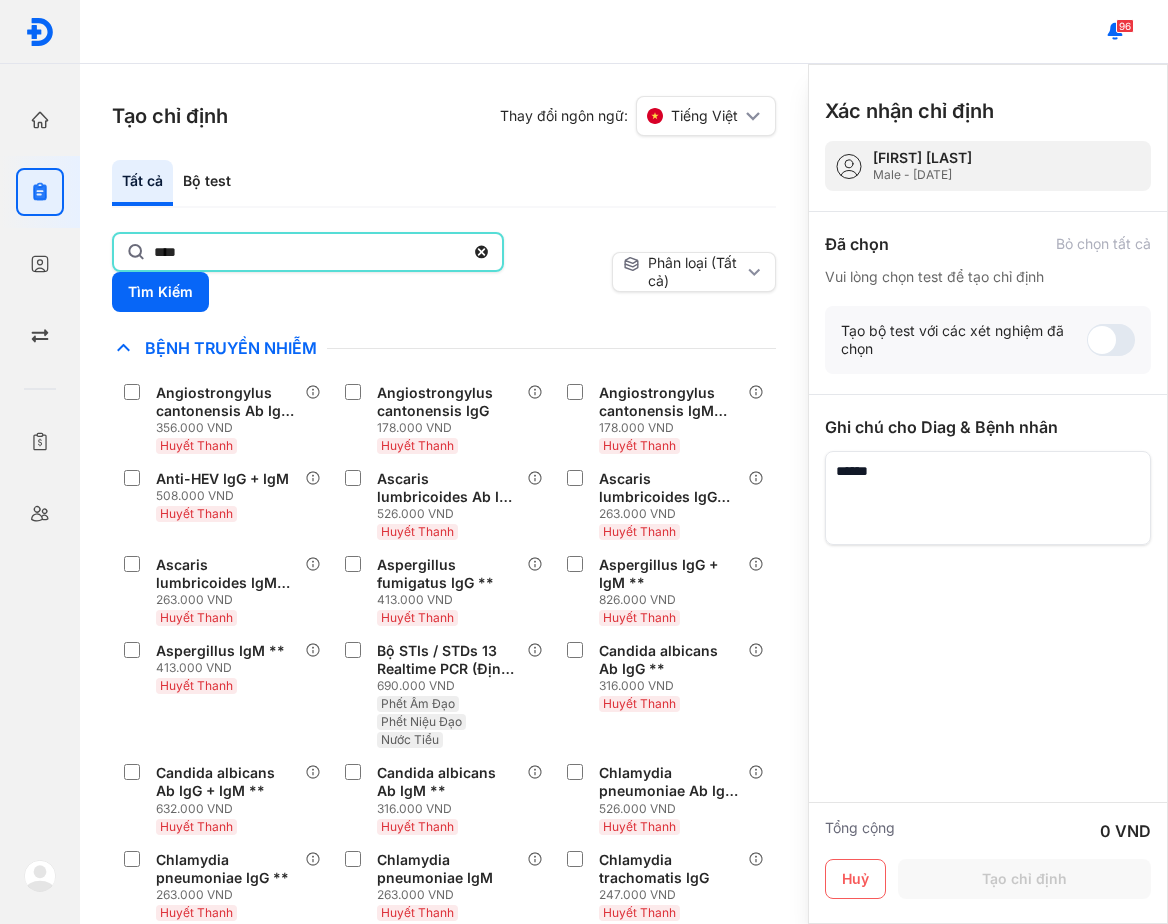 type on "****" 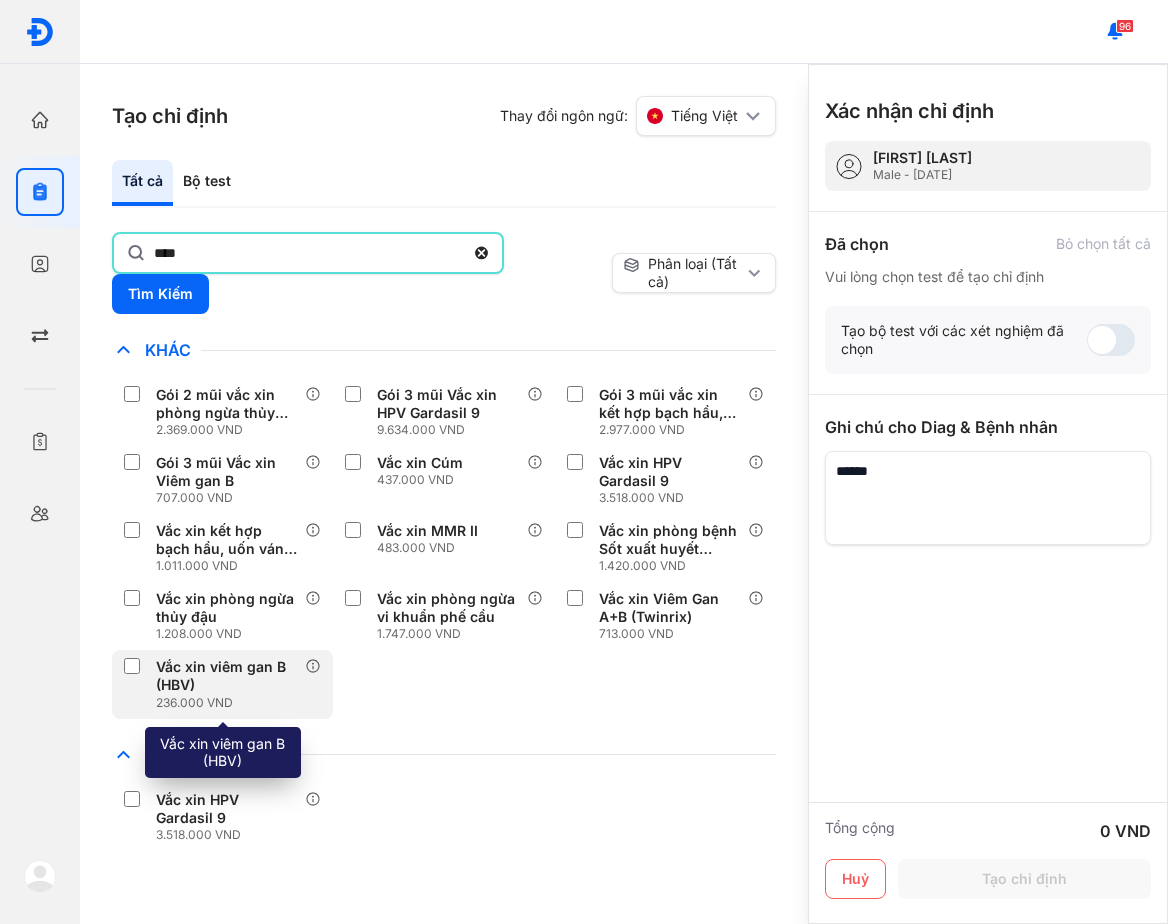 click on "Vắc xin viêm gan B (HBV)" at bounding box center [226, 676] 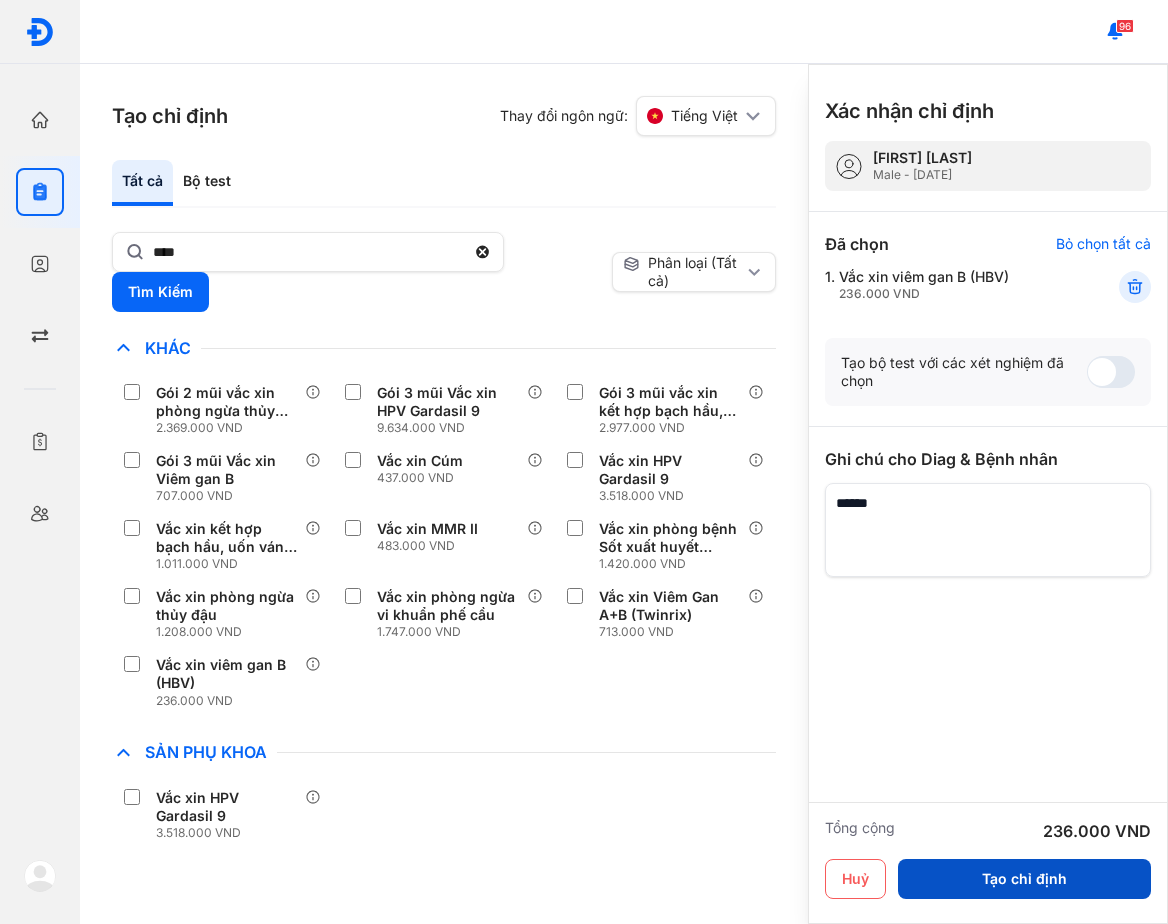 click on "Tạo chỉ định" at bounding box center [1024, 879] 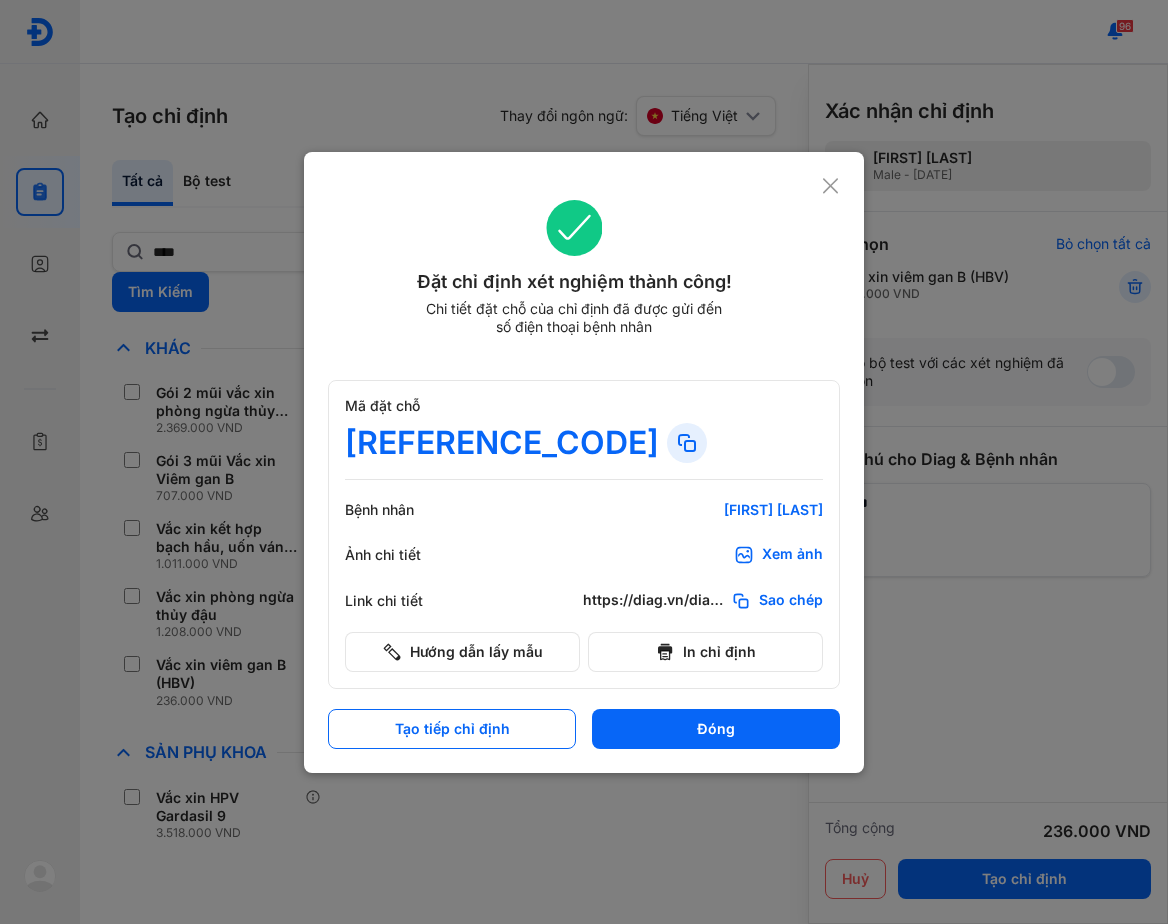click on "Mã đặt chỗ" at bounding box center [584, 406] 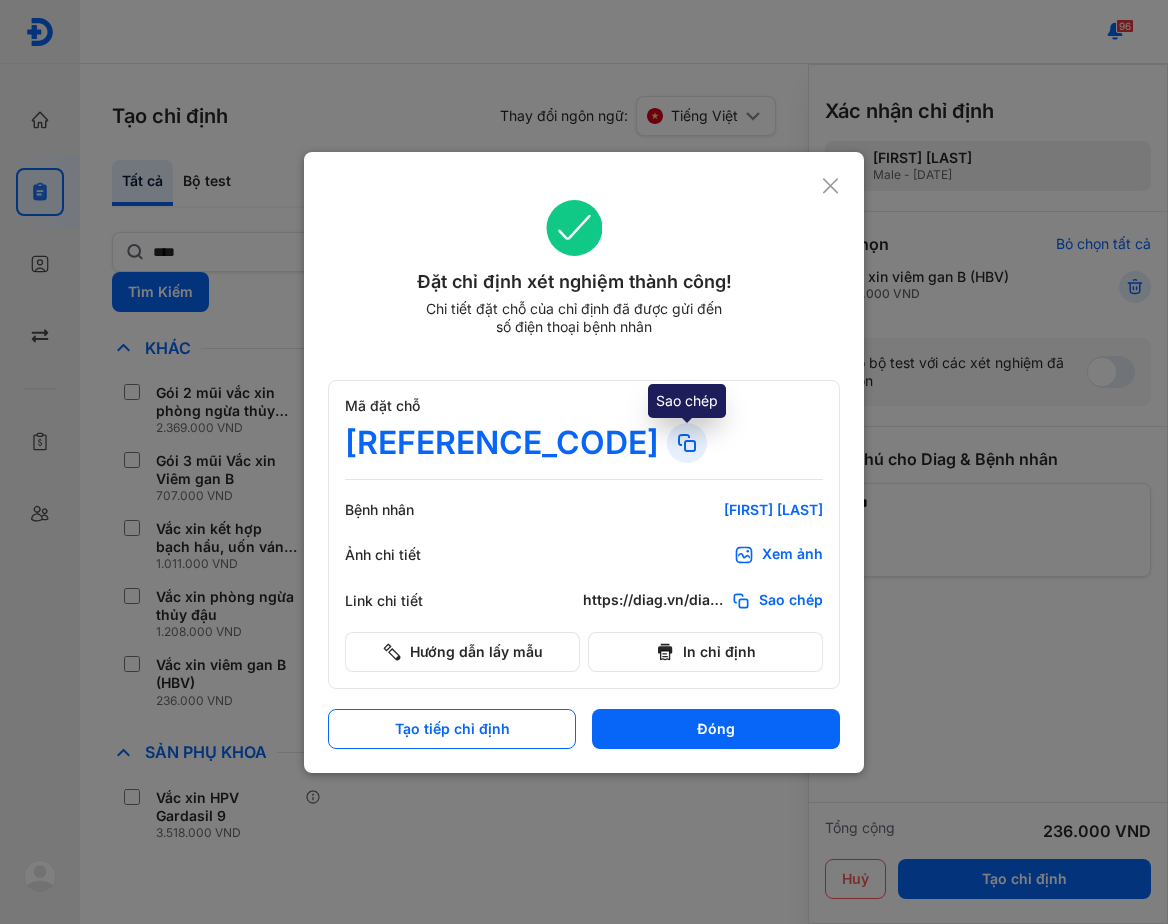 click 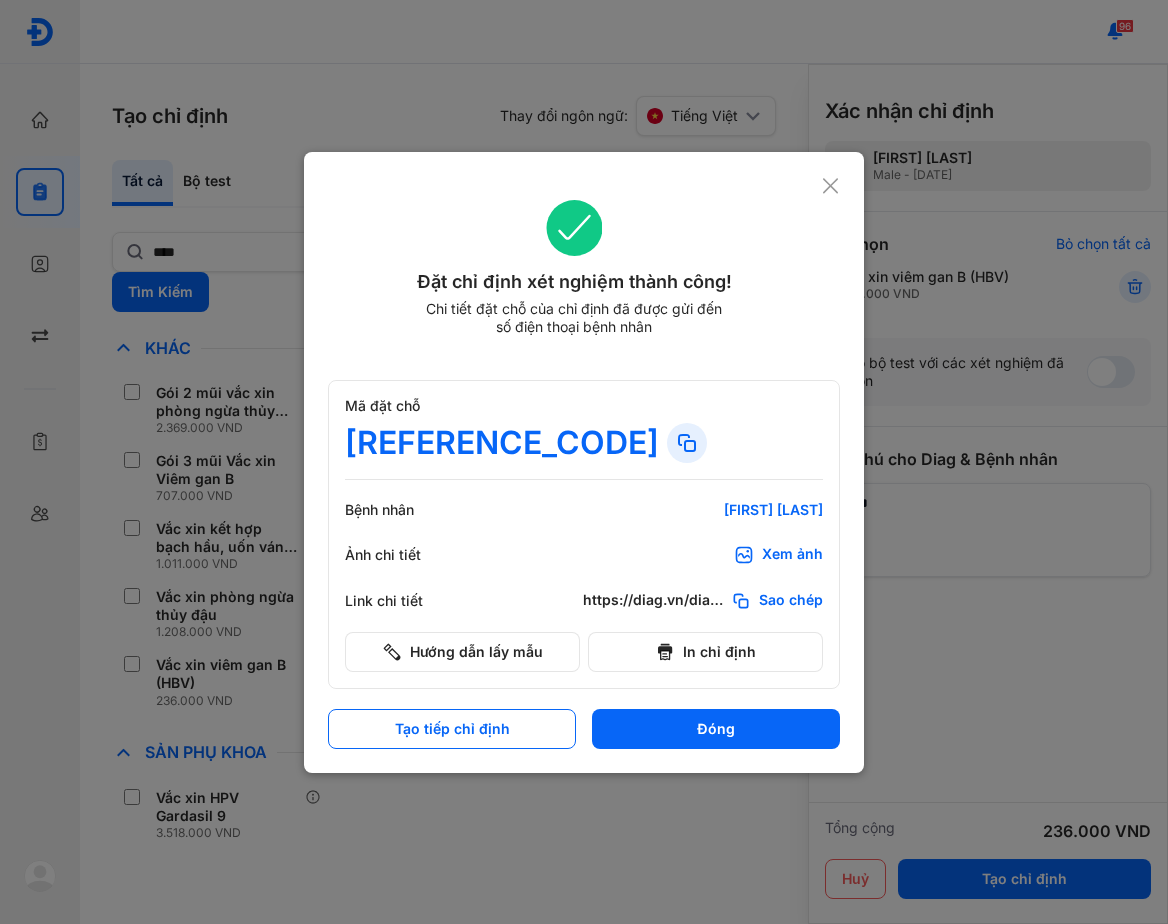 click 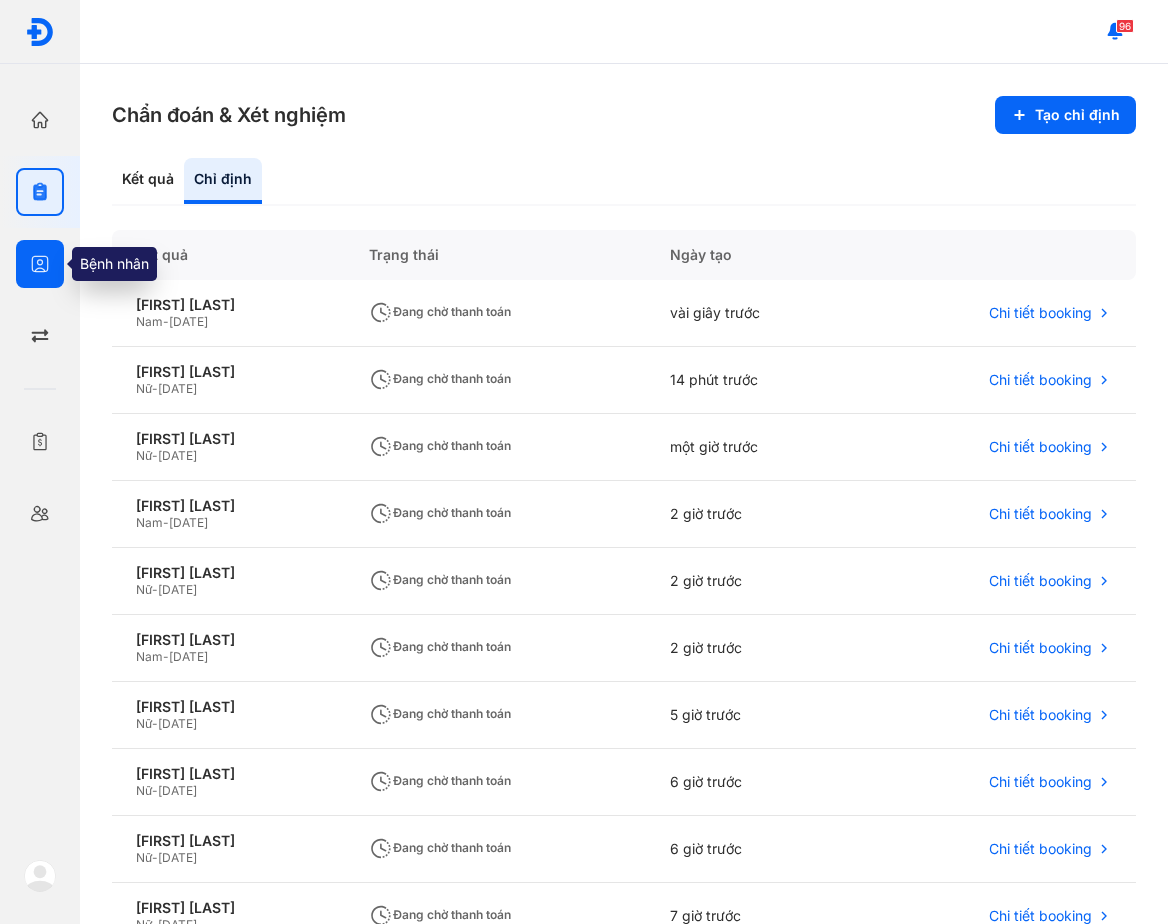 click at bounding box center (40, 264) 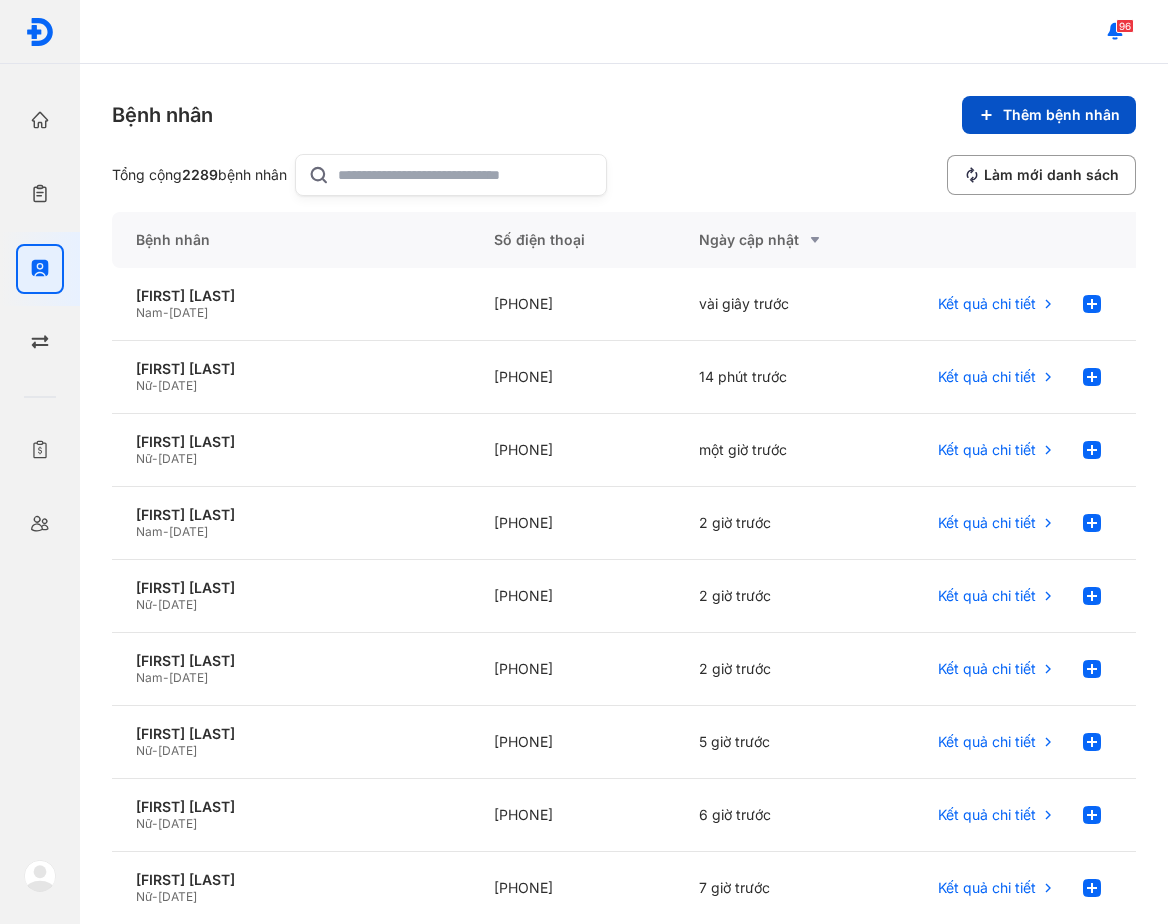 click on "Thêm bệnh nhân" 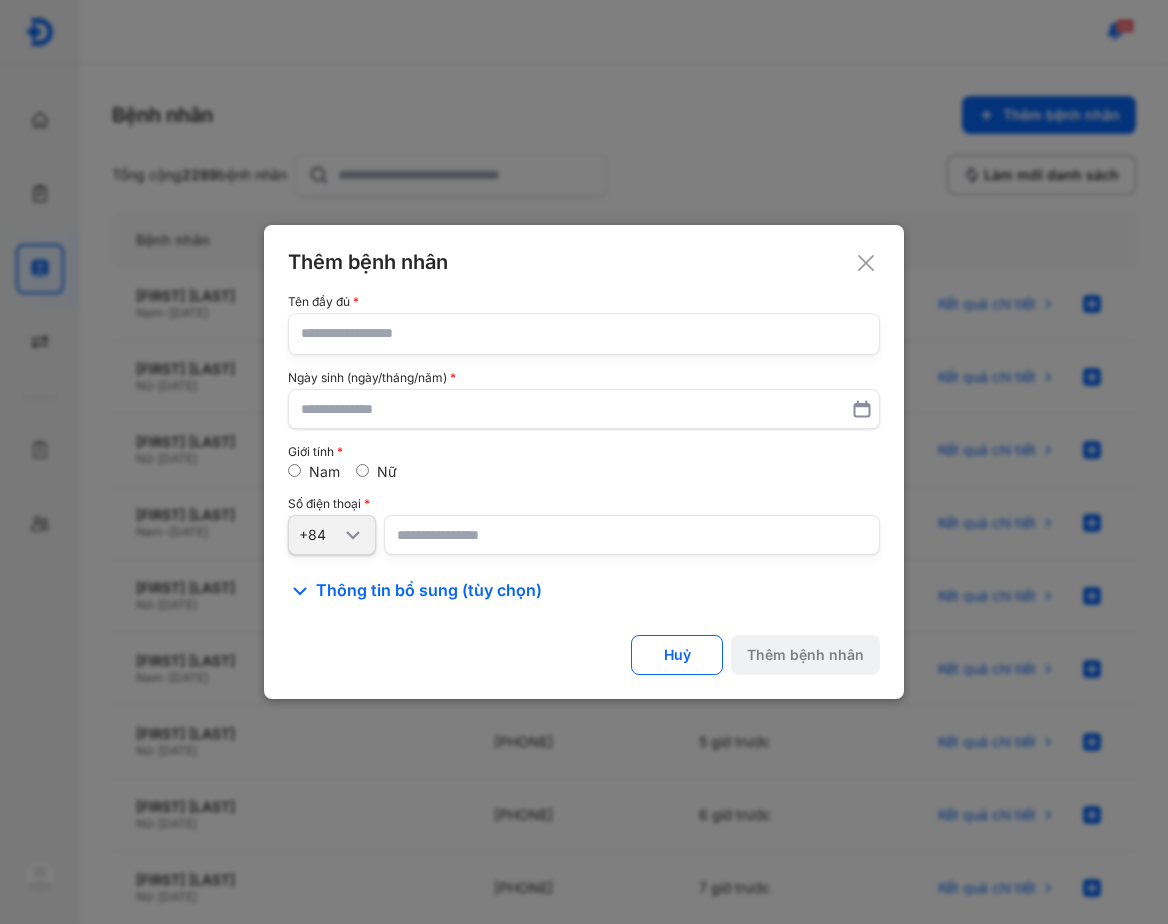 click 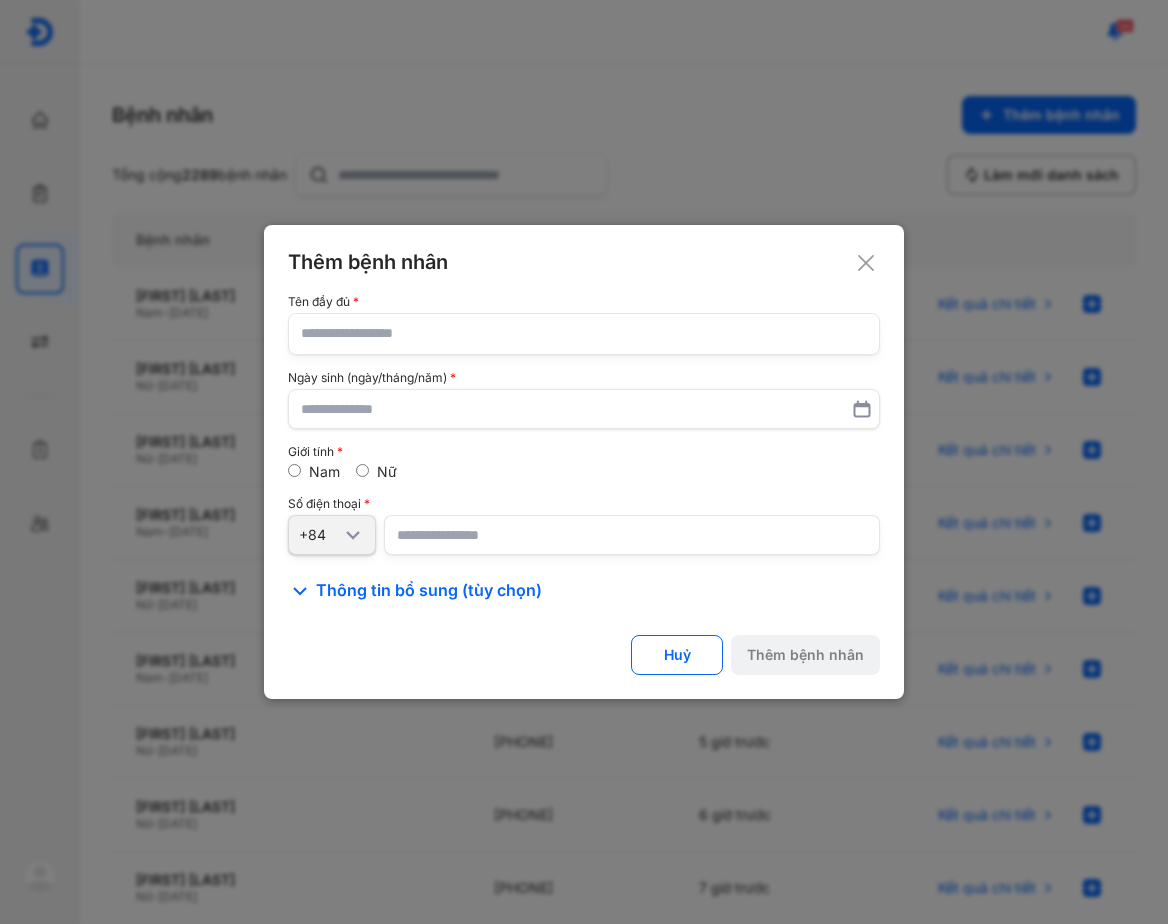 click at bounding box center [584, 462] 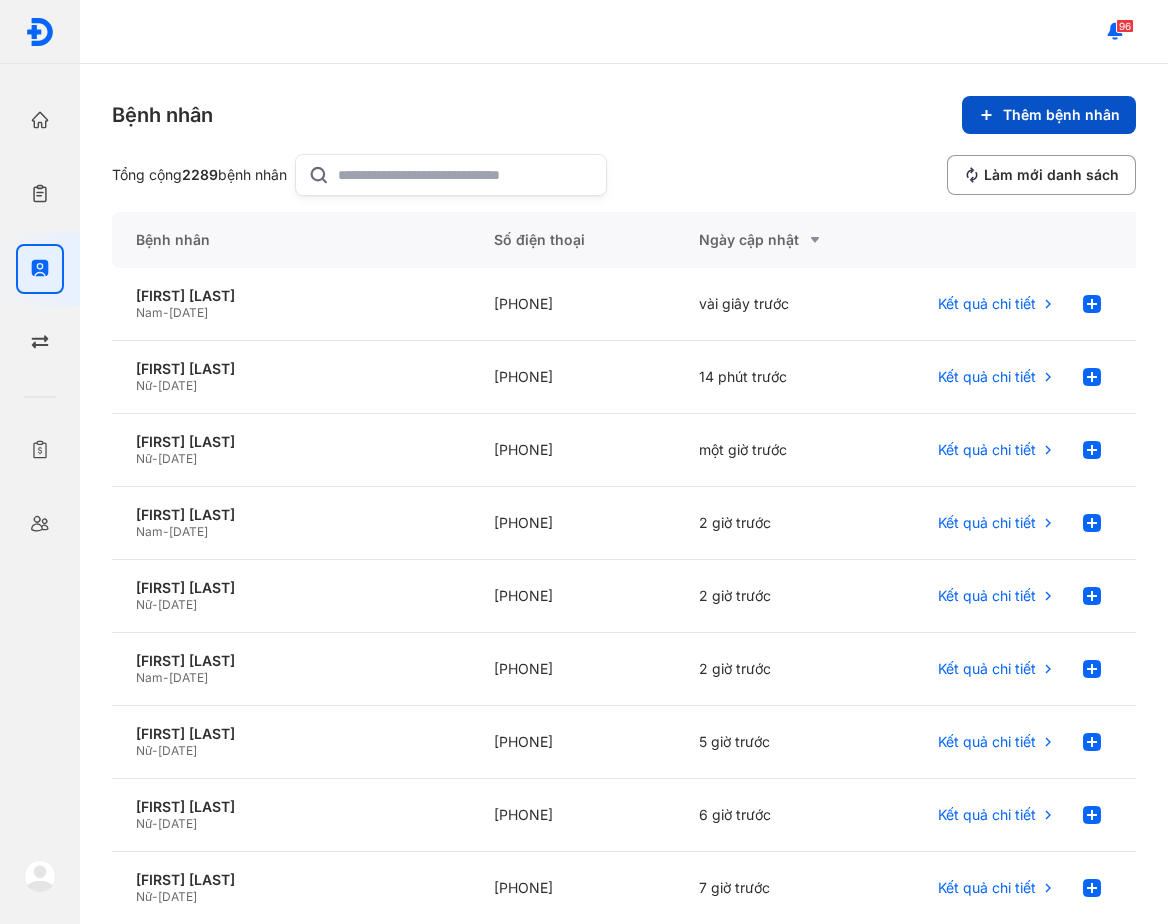 click on "Thêm bệnh nhân" 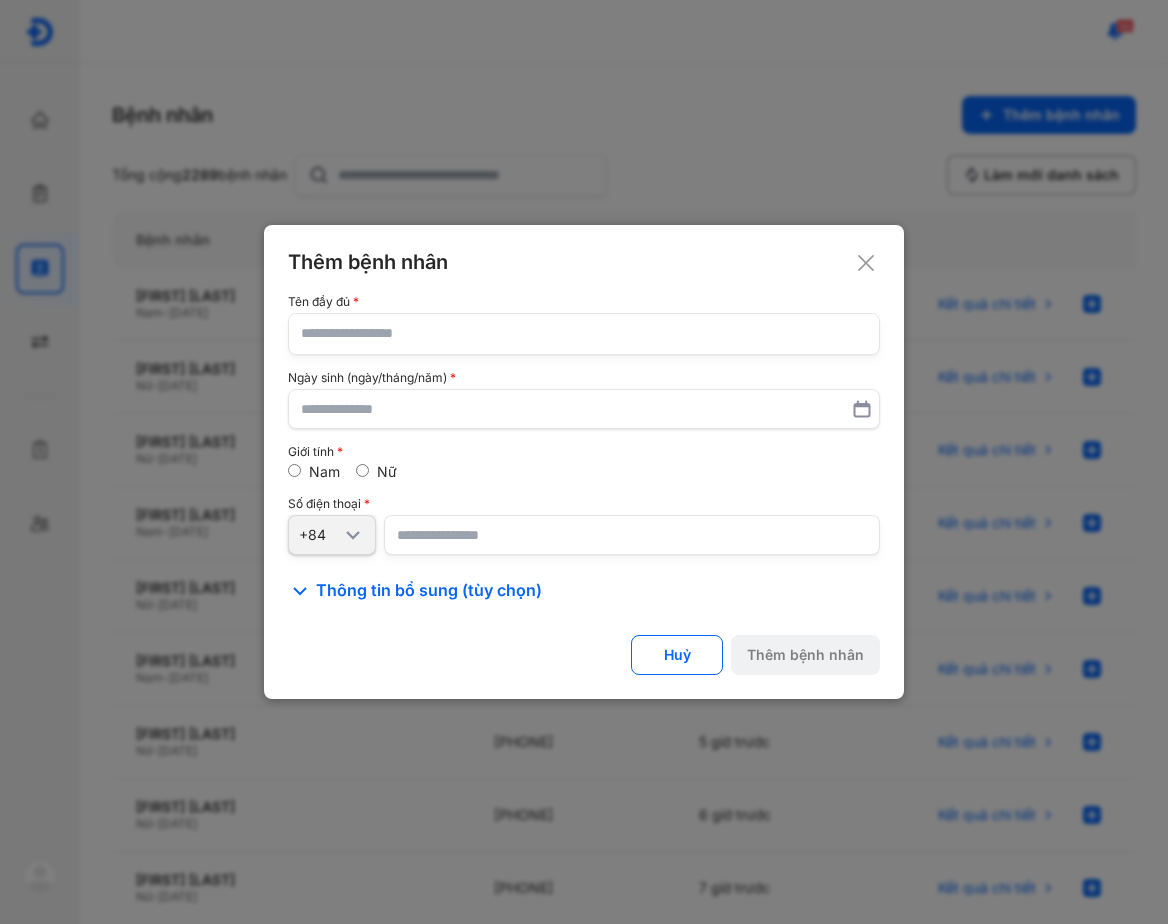 click 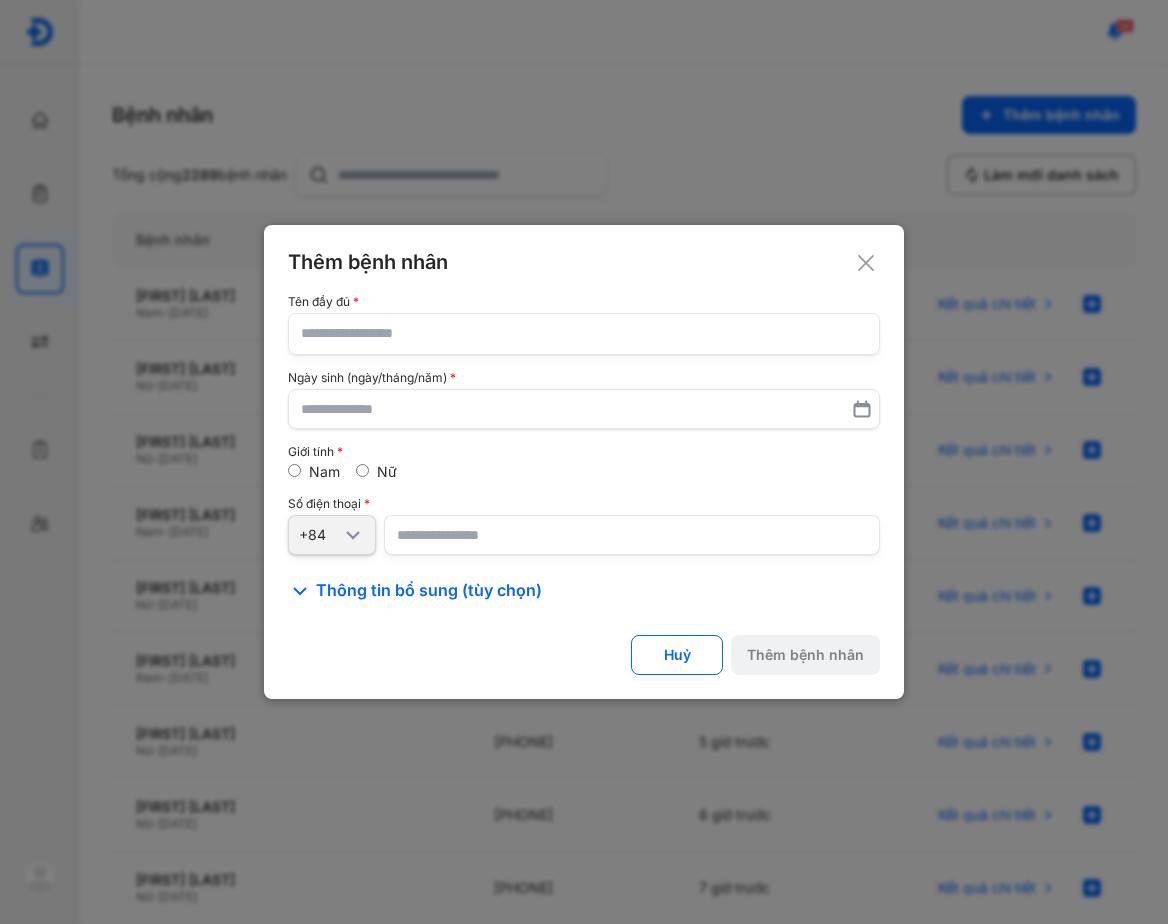 click 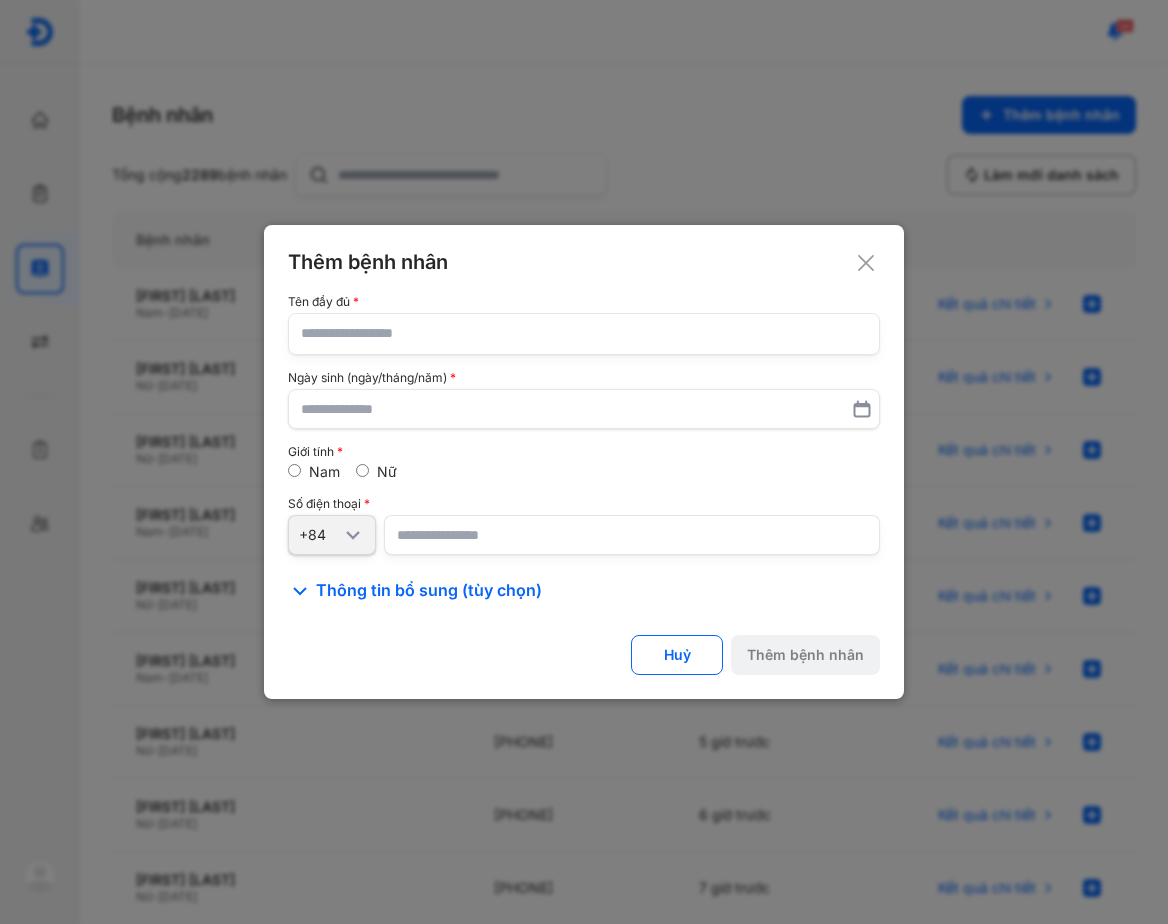 paste on "**********" 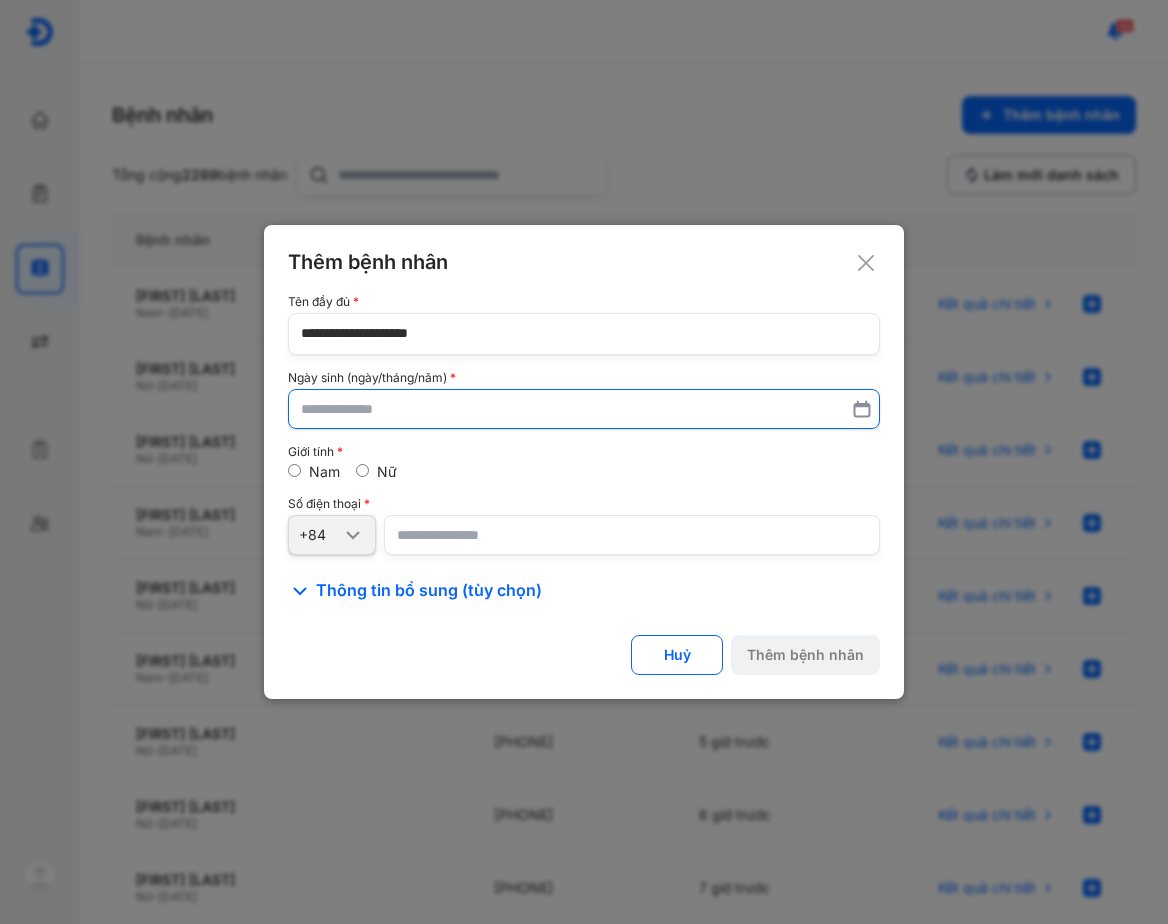 type on "**********" 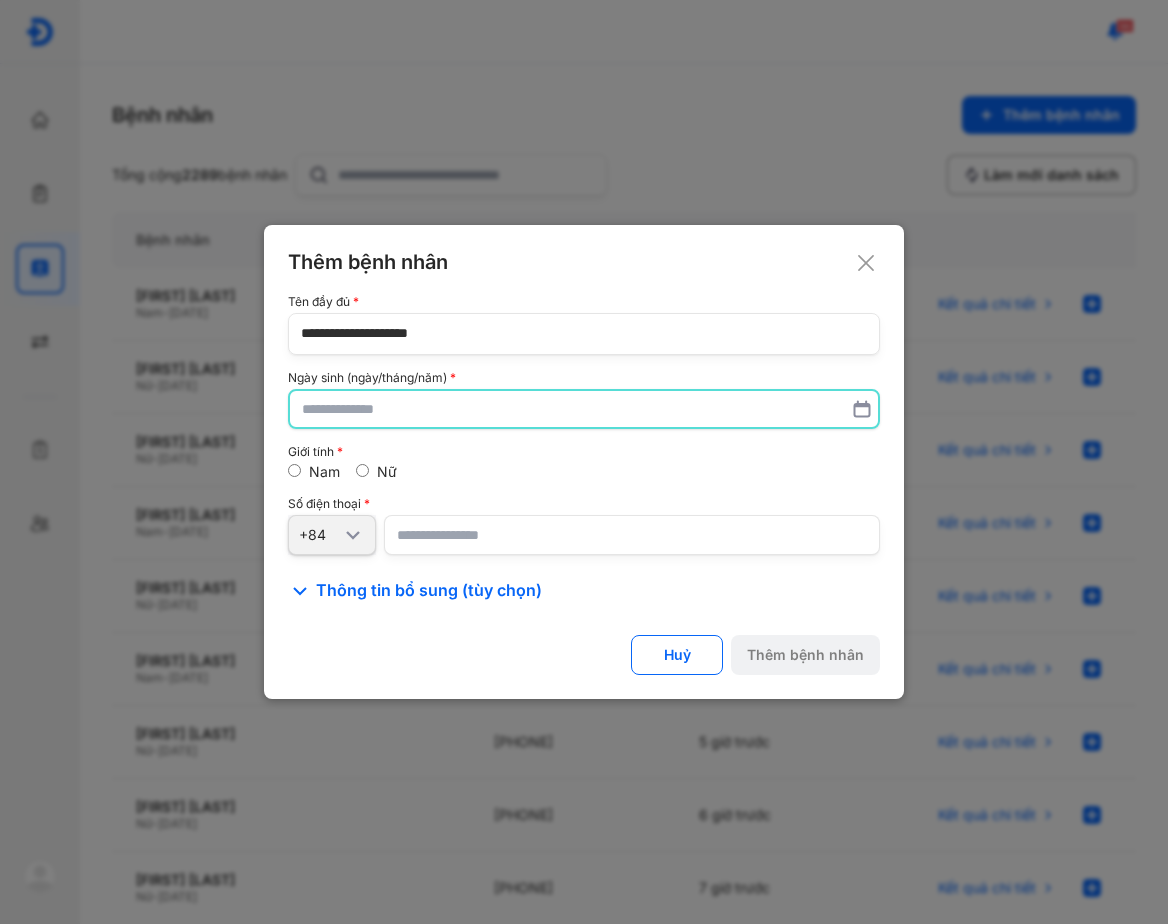 click at bounding box center (584, 409) 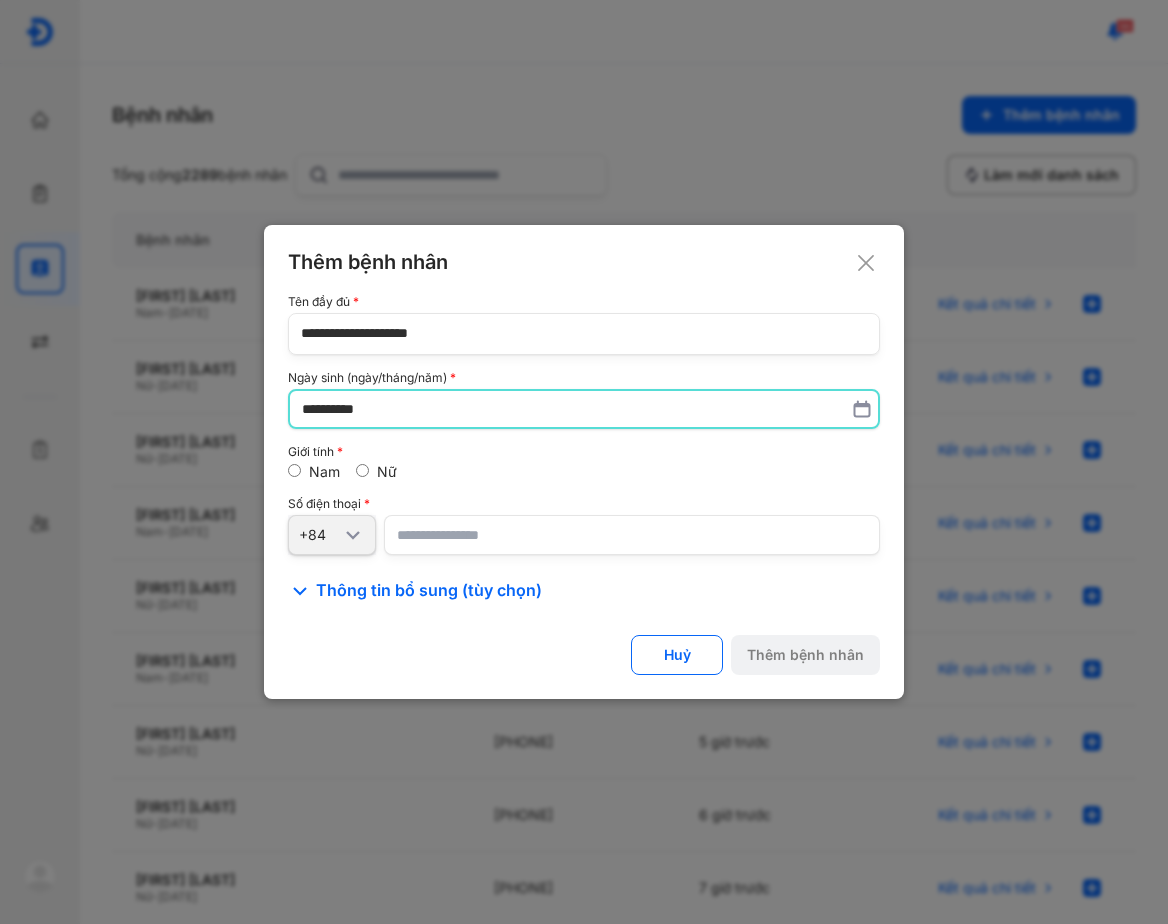 type on "**********" 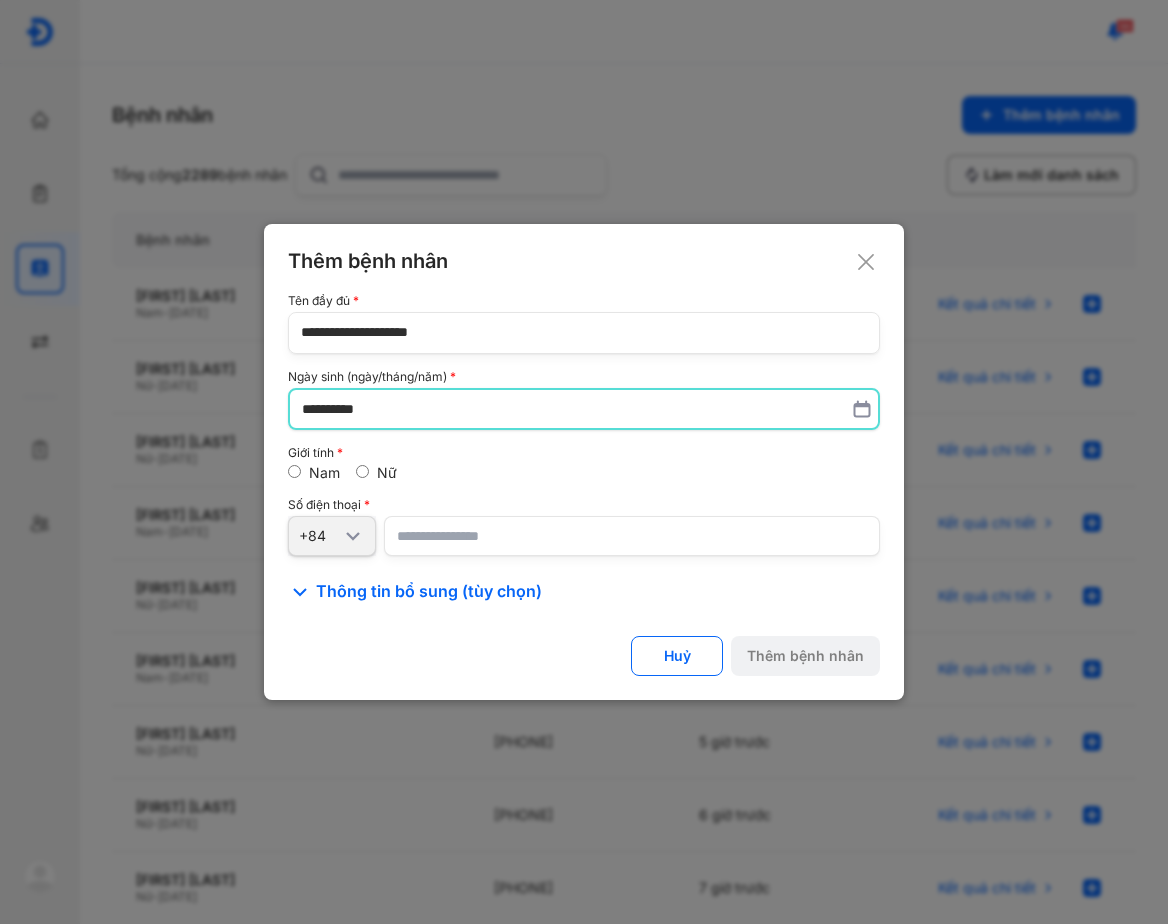 click at bounding box center (632, 536) 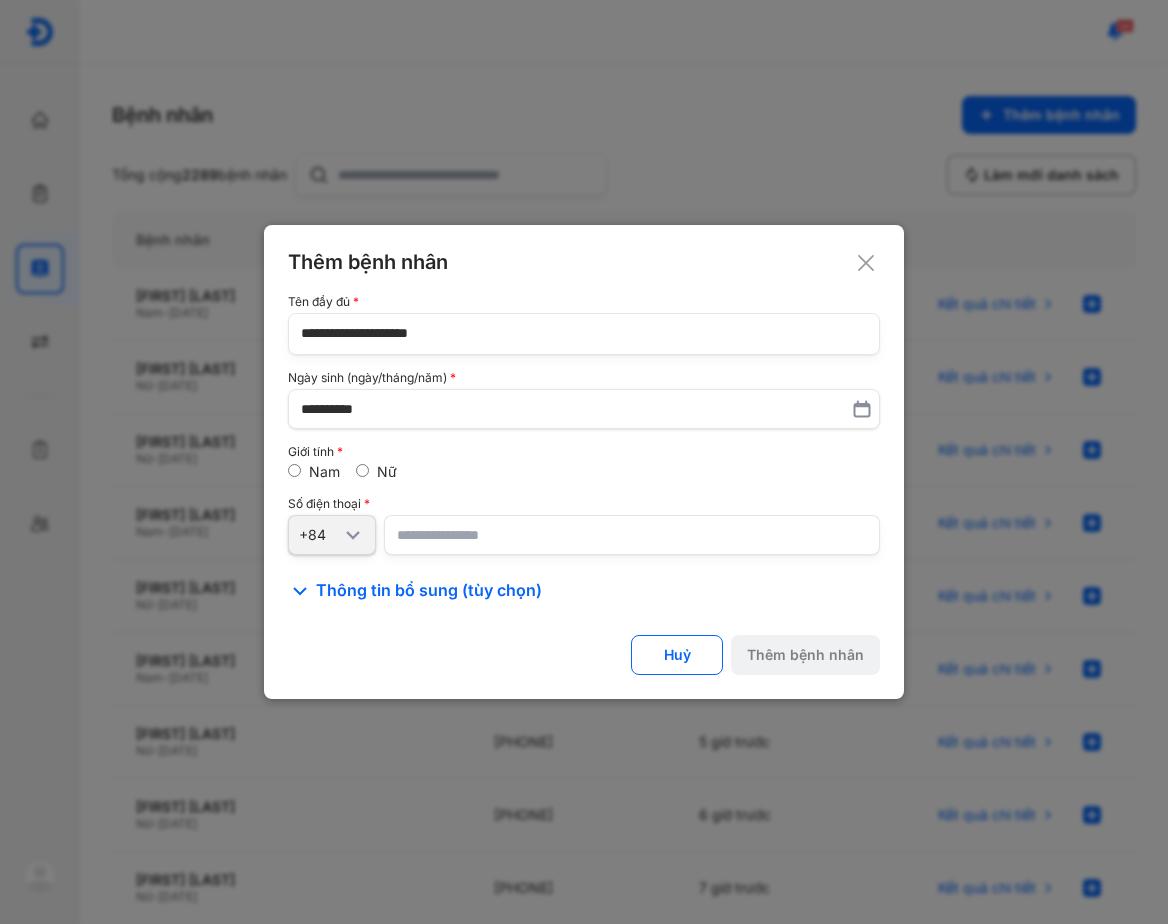 click at bounding box center (632, 535) 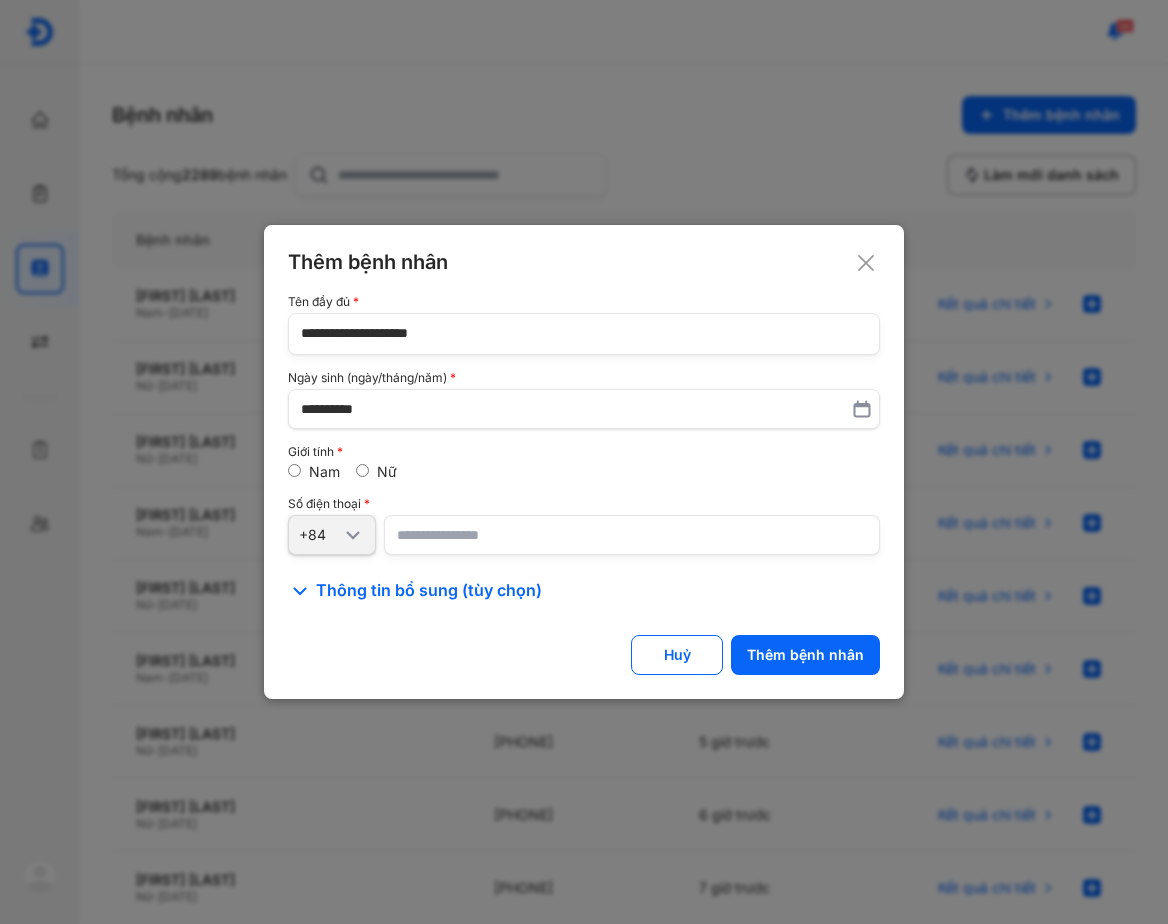click on "Số điện thoại" at bounding box center (584, 504) 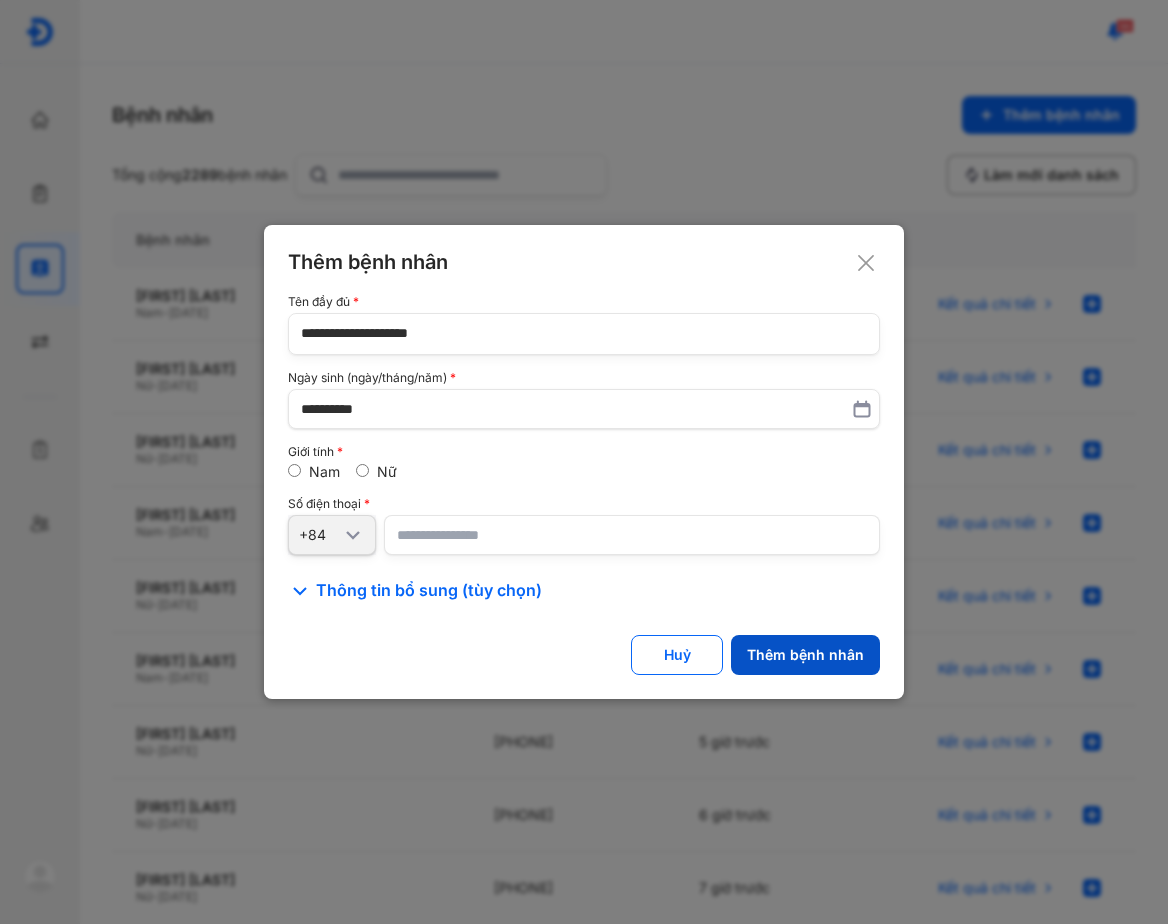 click on "Thêm bệnh nhân" 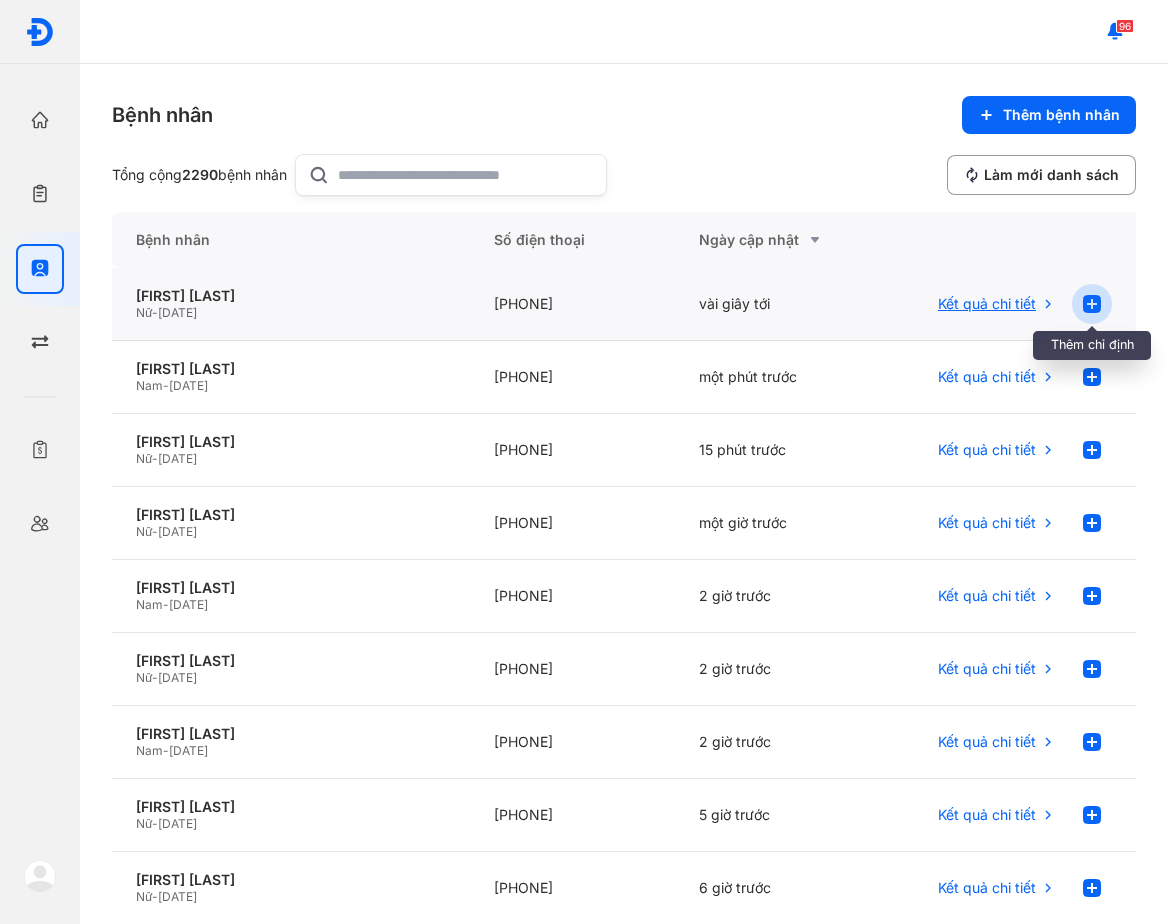 click 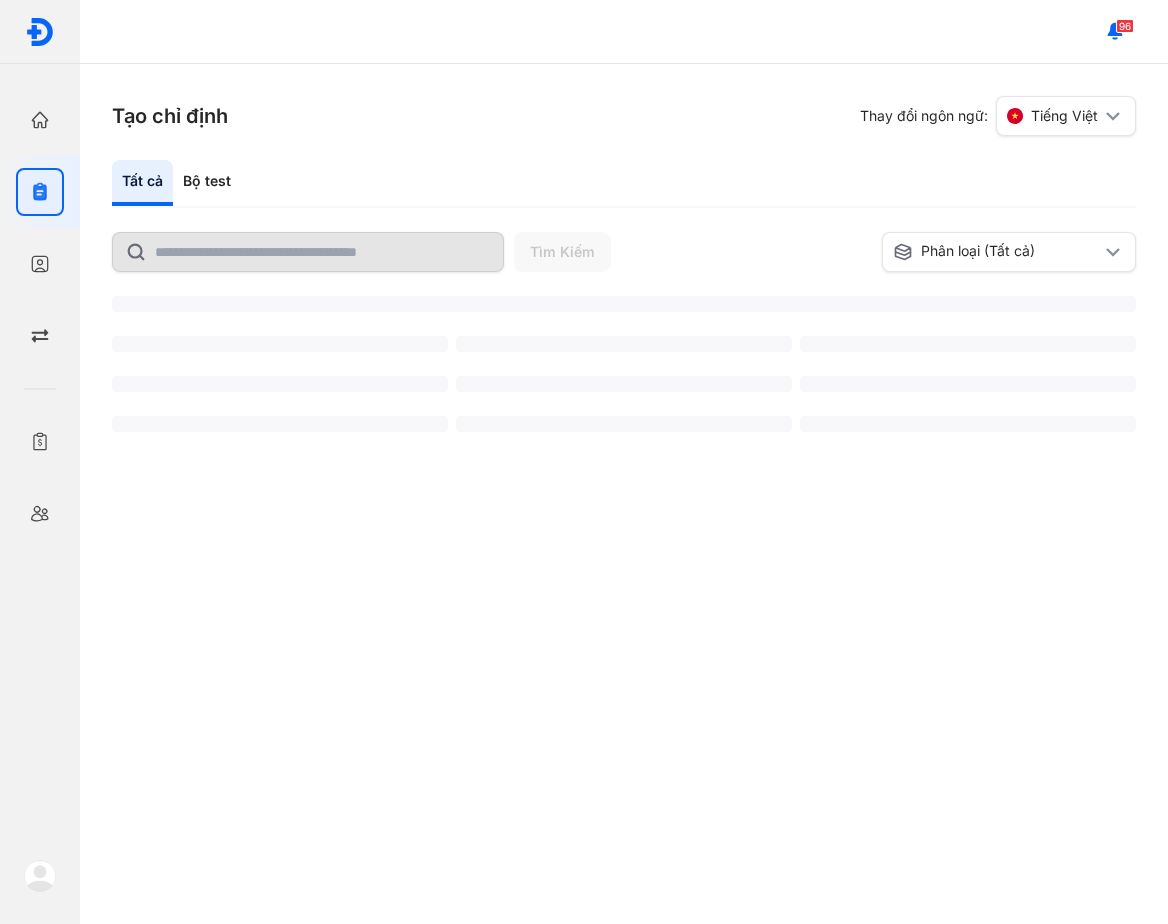 scroll, scrollTop: 0, scrollLeft: 0, axis: both 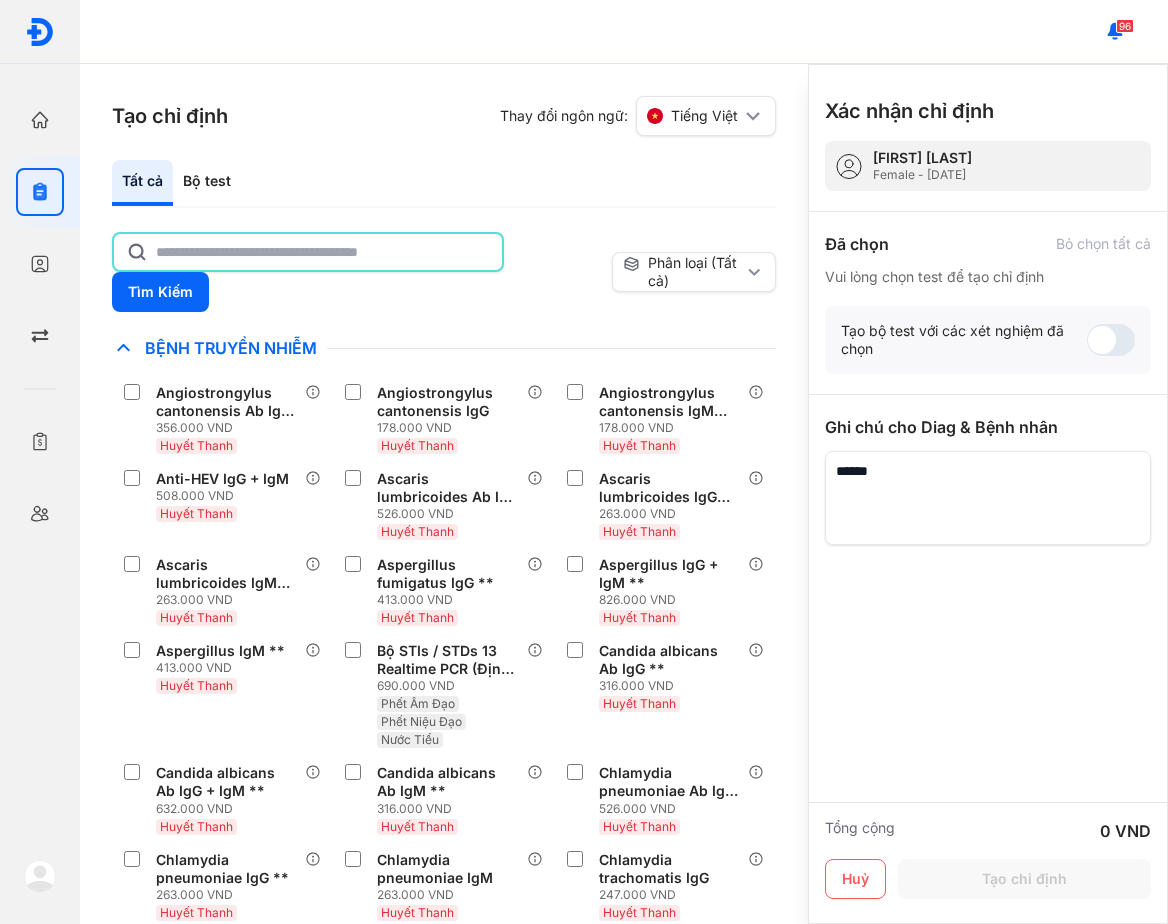 click 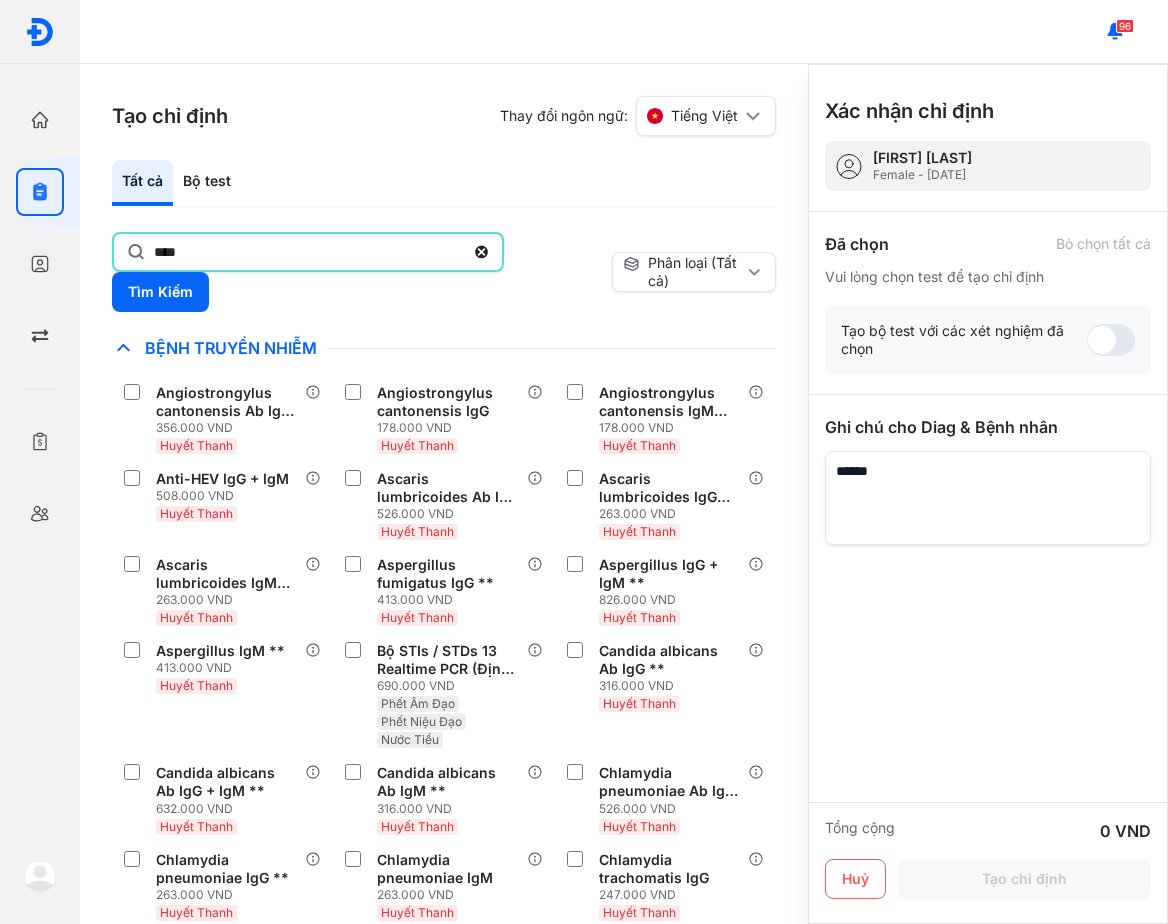 type on "****" 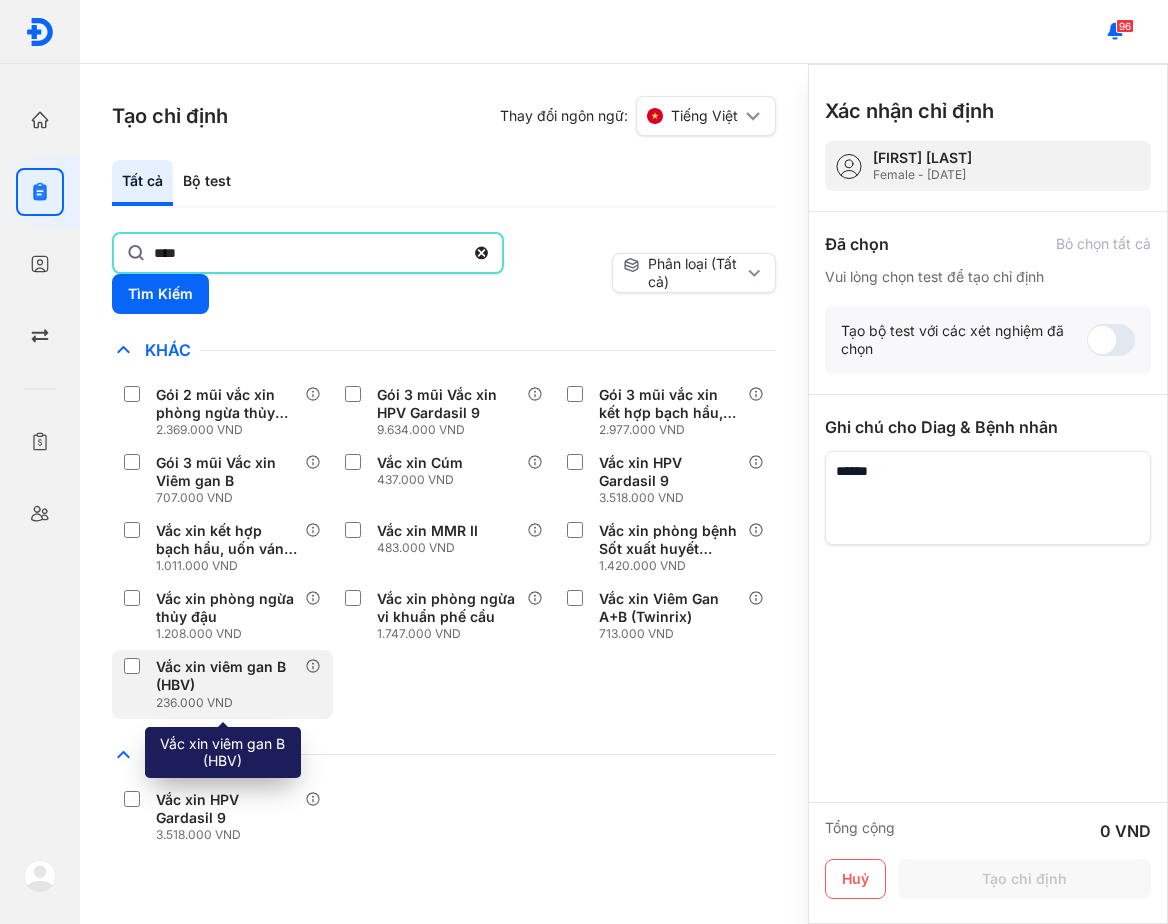 click on "Vắc xin viêm gan B (HBV)" at bounding box center [226, 676] 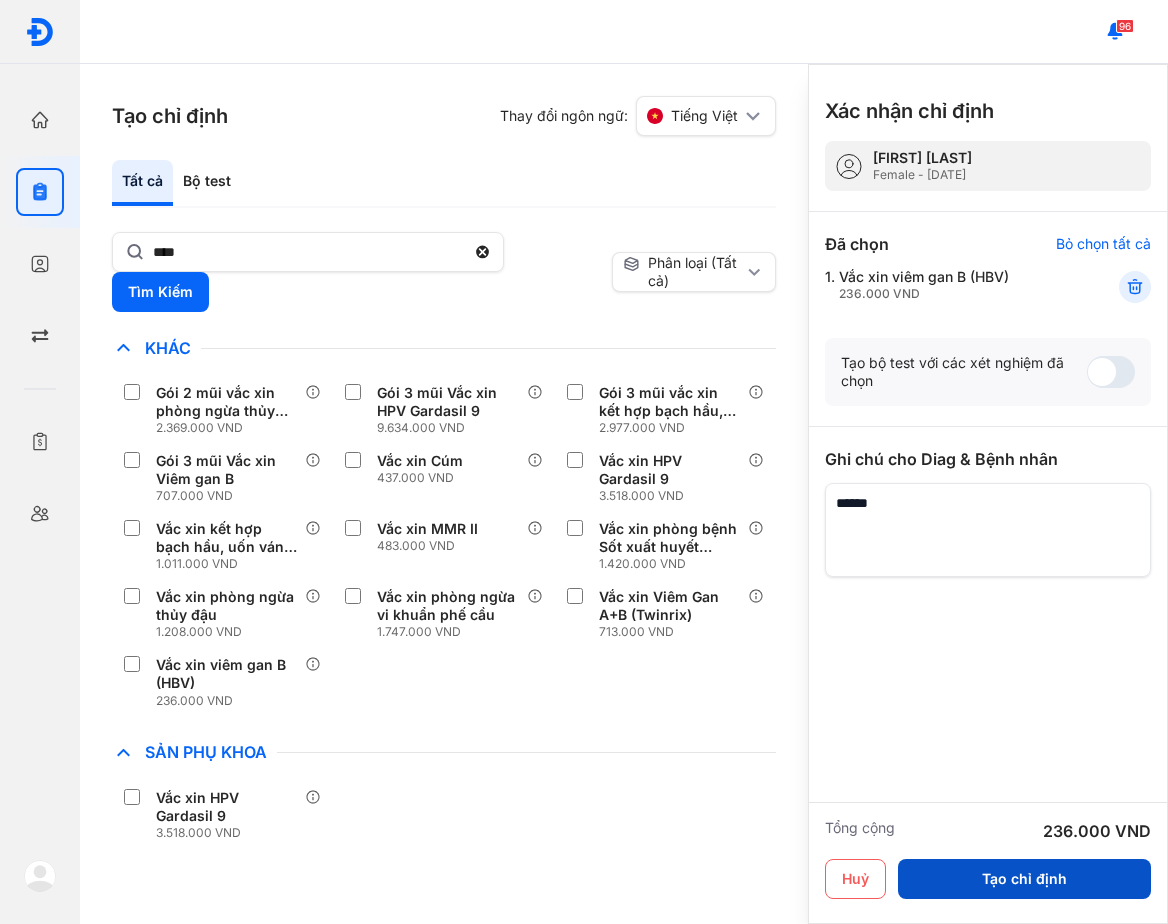 click on "Tạo chỉ định" at bounding box center [1024, 879] 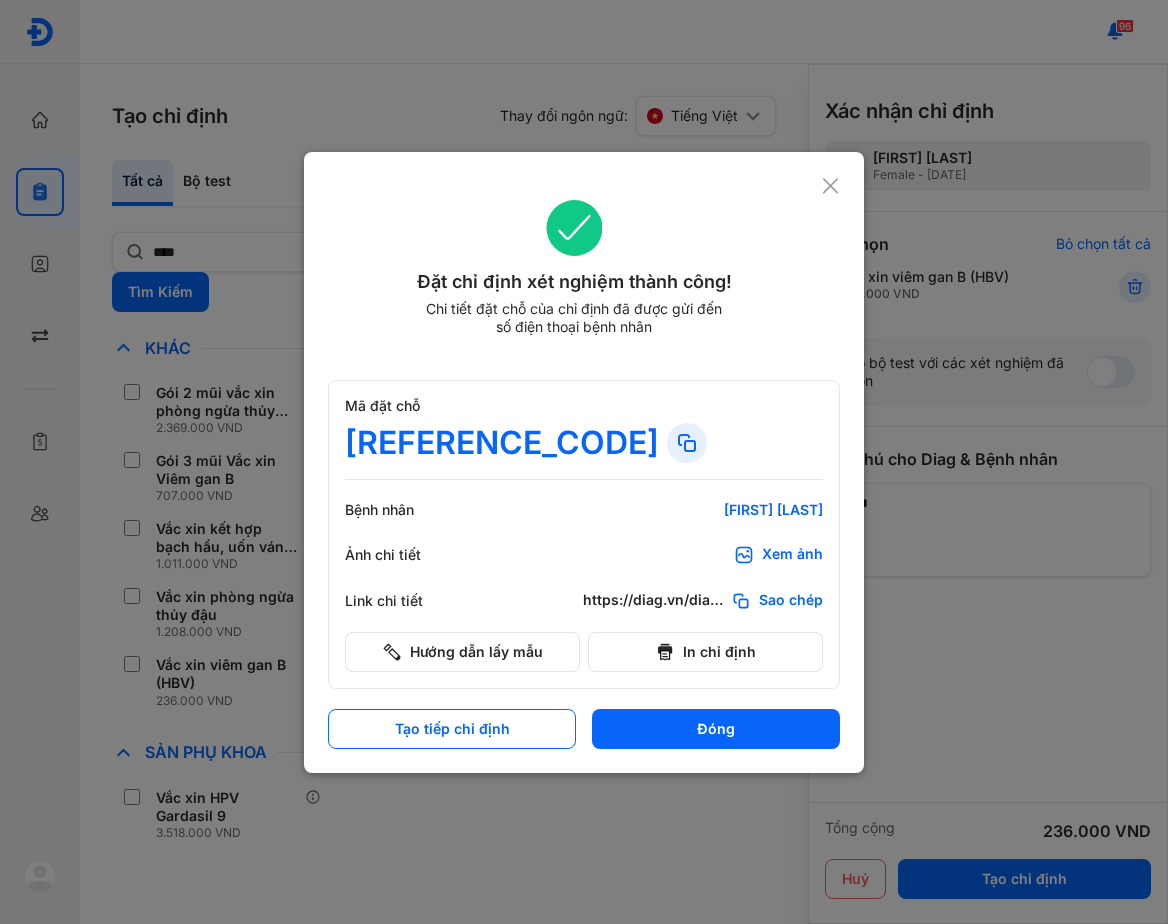 click on "Mã đặt chỗ AV88799" at bounding box center [584, 438] 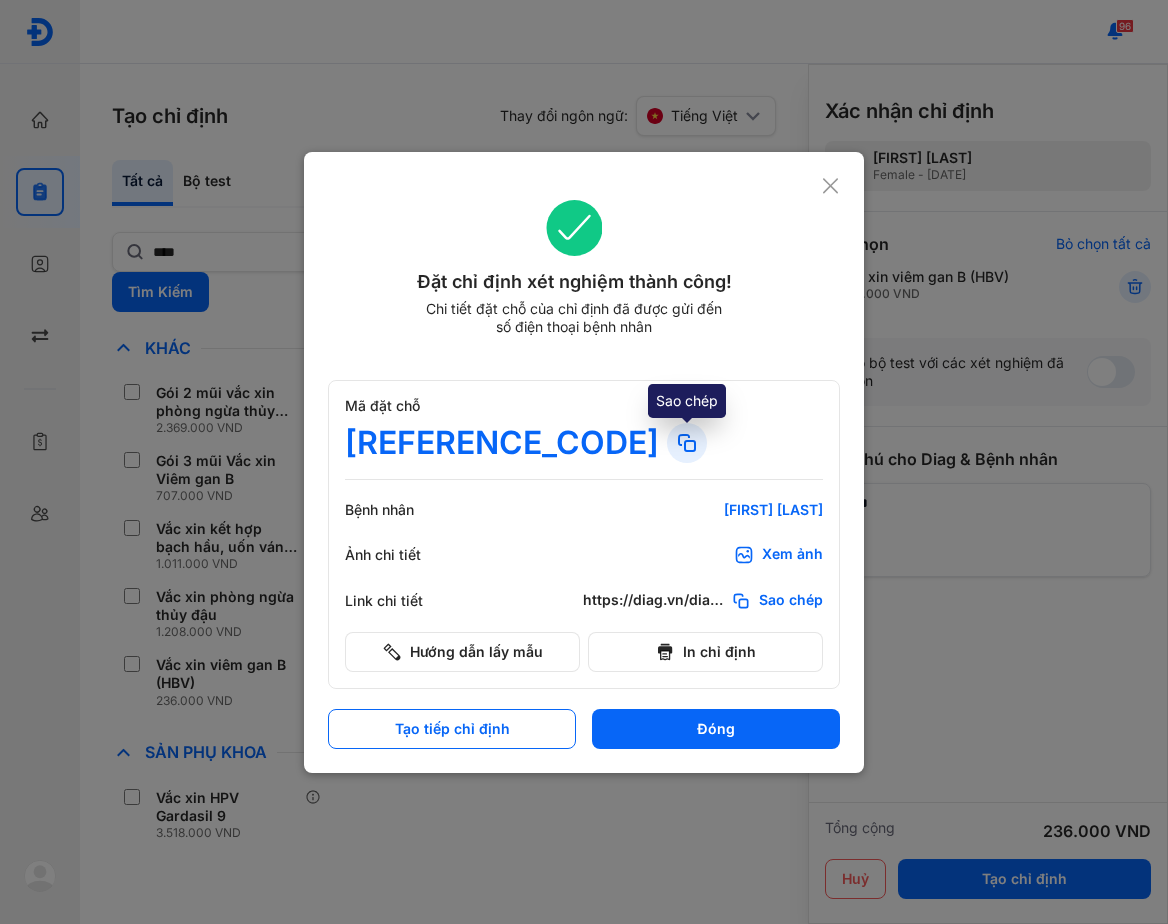 click 